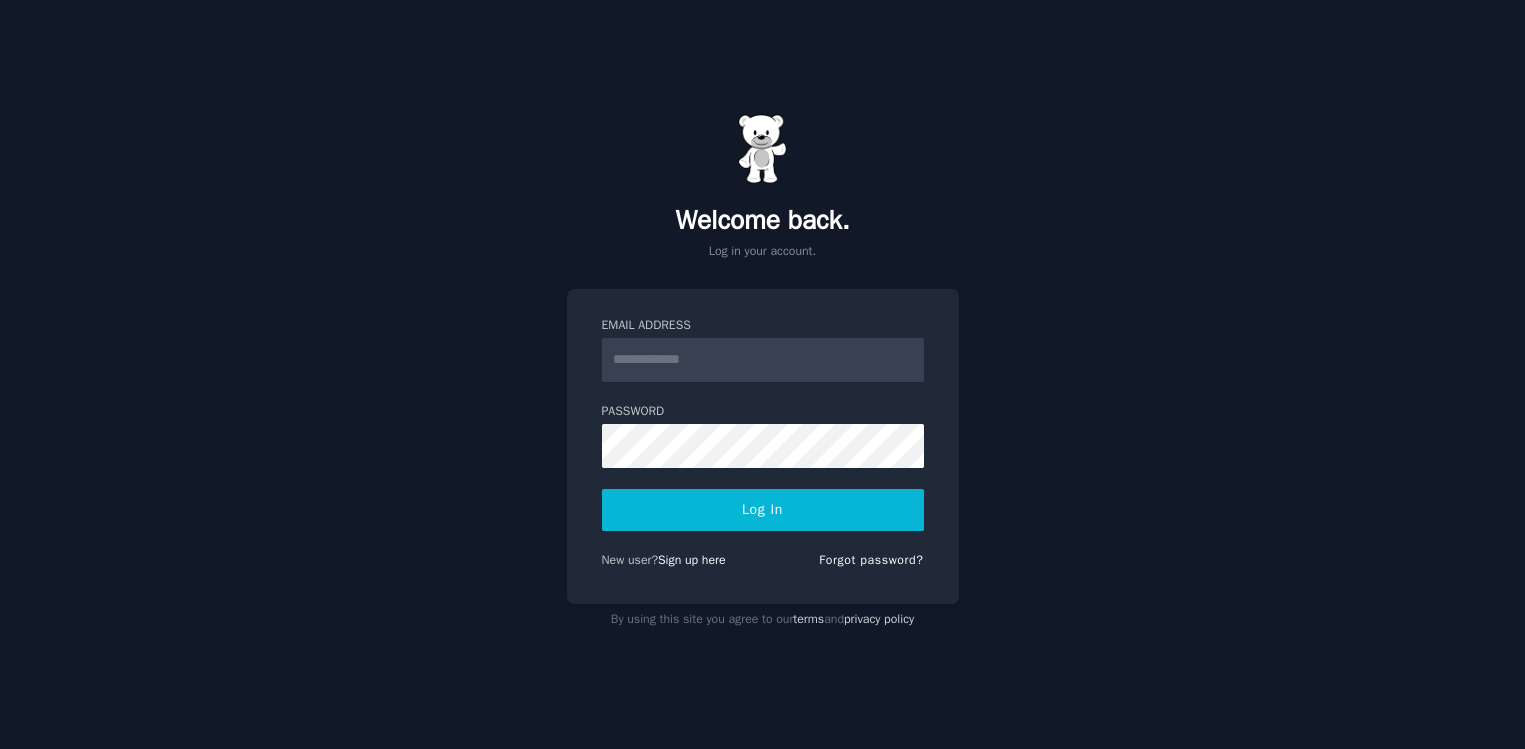 scroll, scrollTop: 0, scrollLeft: 0, axis: both 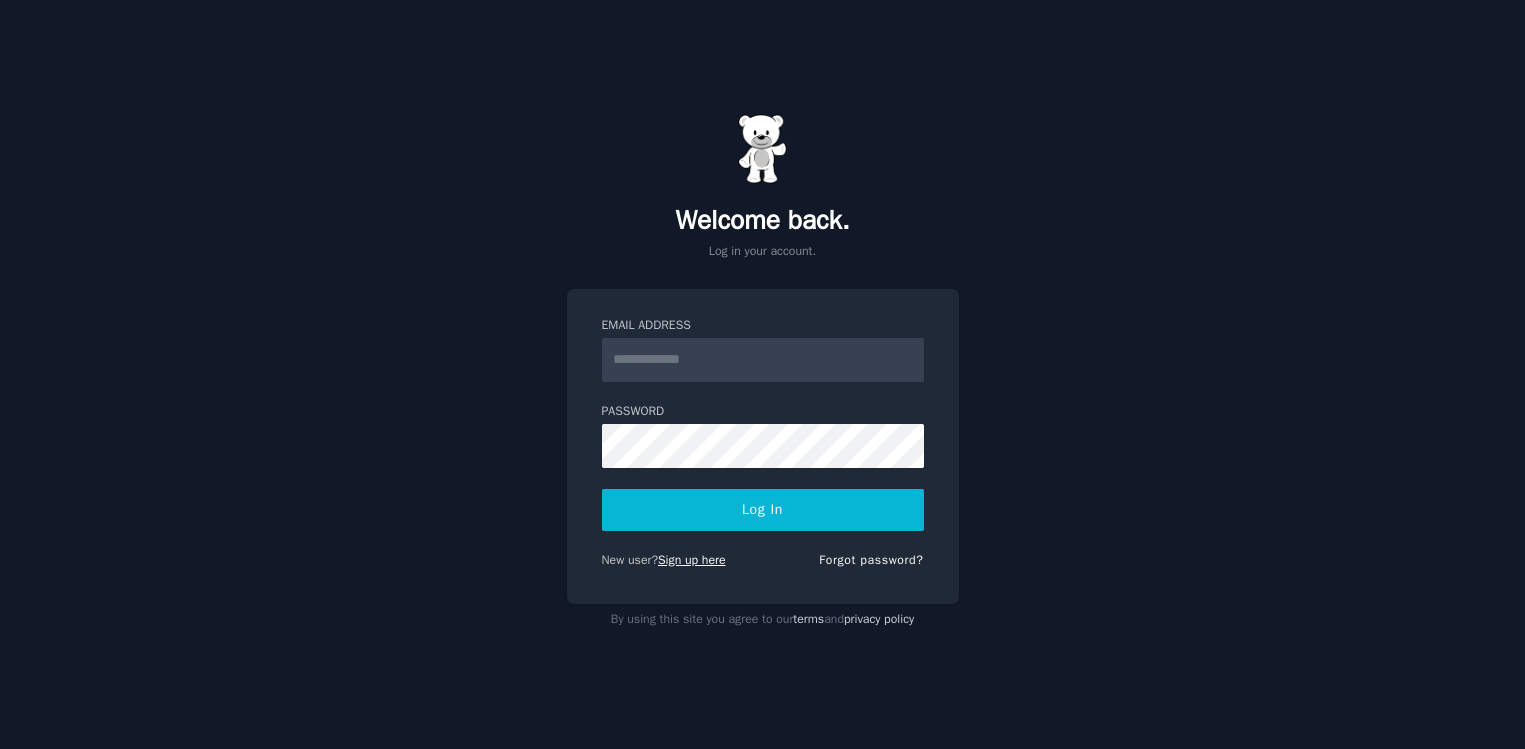 click on "Sign up here" at bounding box center (692, 560) 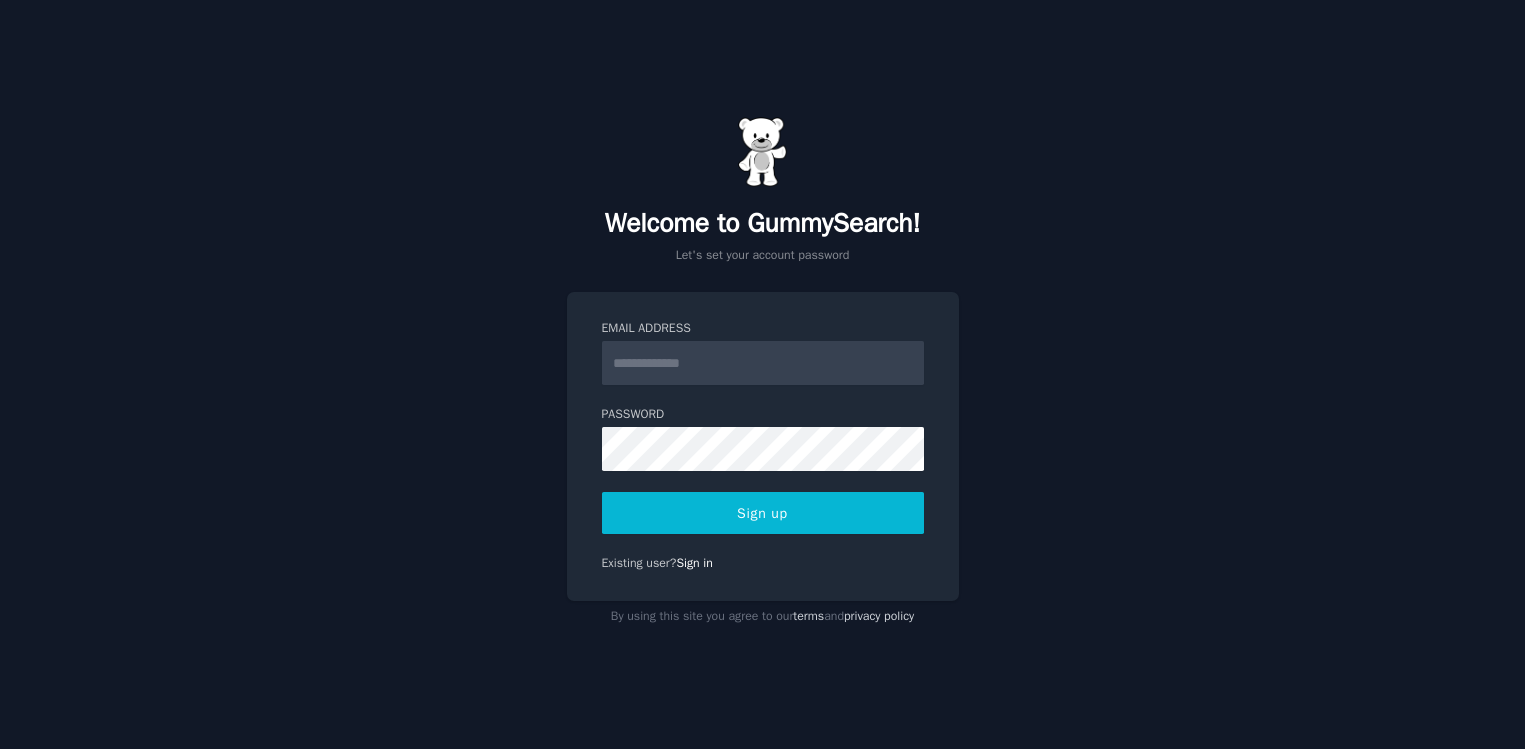 scroll, scrollTop: 0, scrollLeft: 0, axis: both 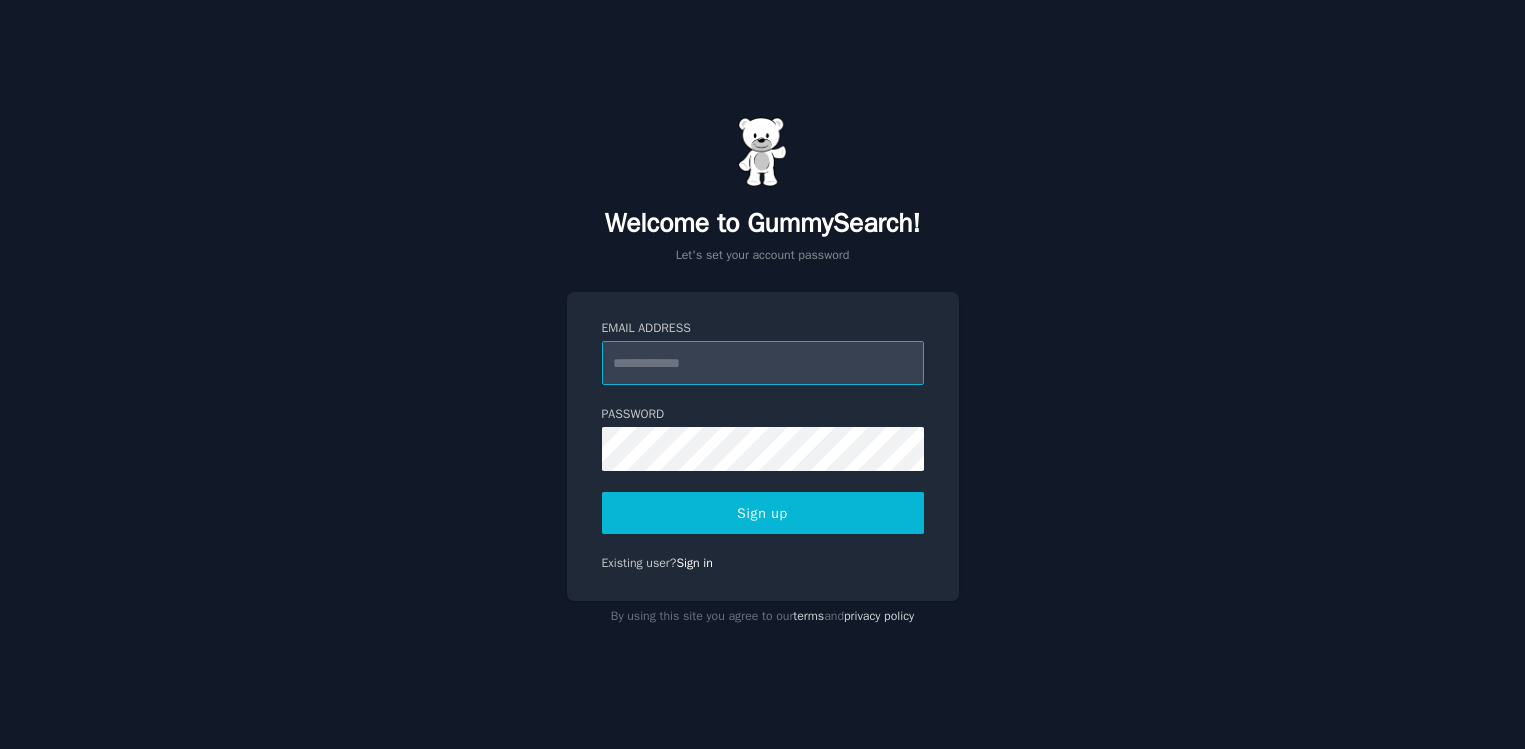 click on "Email Address" at bounding box center (763, 363) 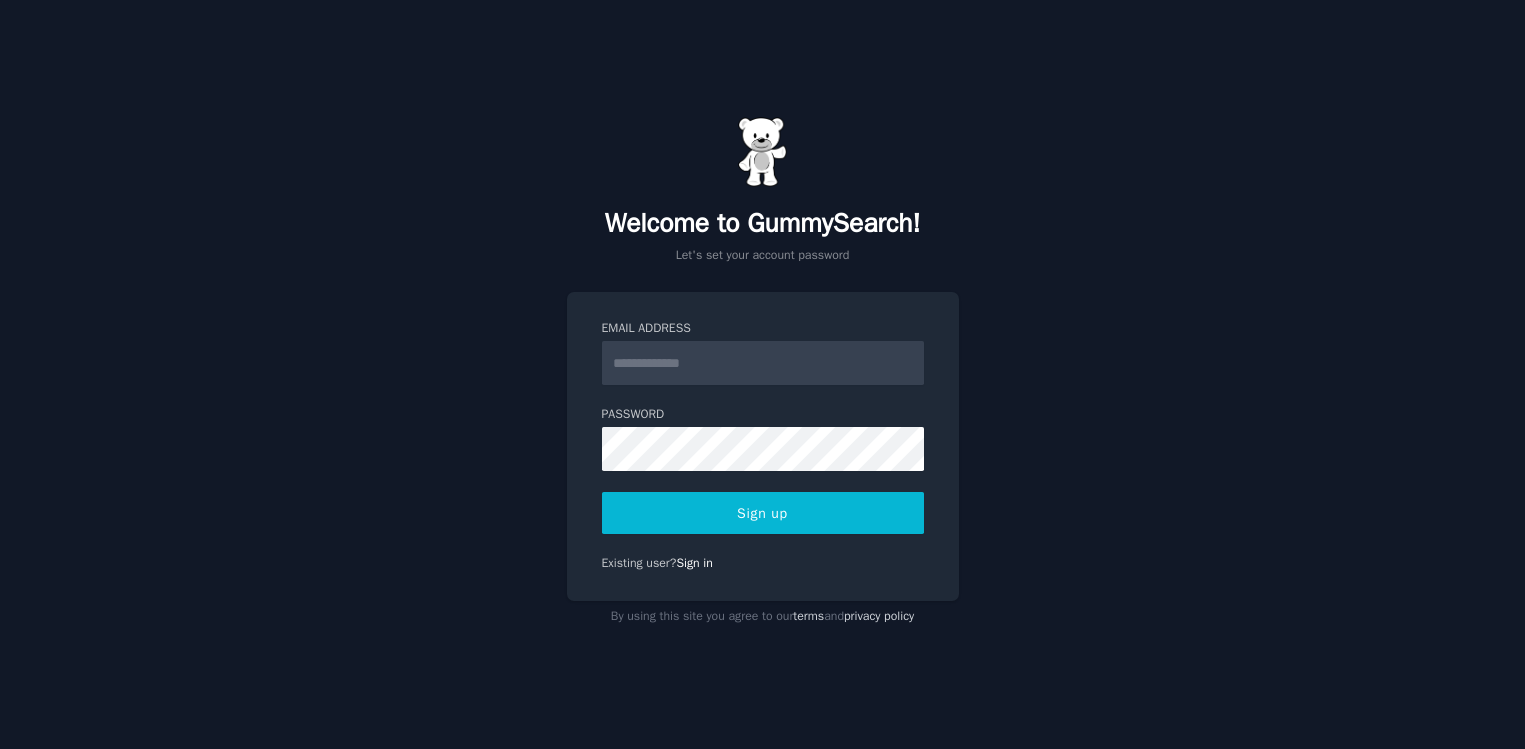 click on "Welcome to GummySearch! Let's set your account password Email Address Password Sign up Existing user?  Sign in By using this site you agree to our  terms  and  privacy policy" at bounding box center [762, 374] 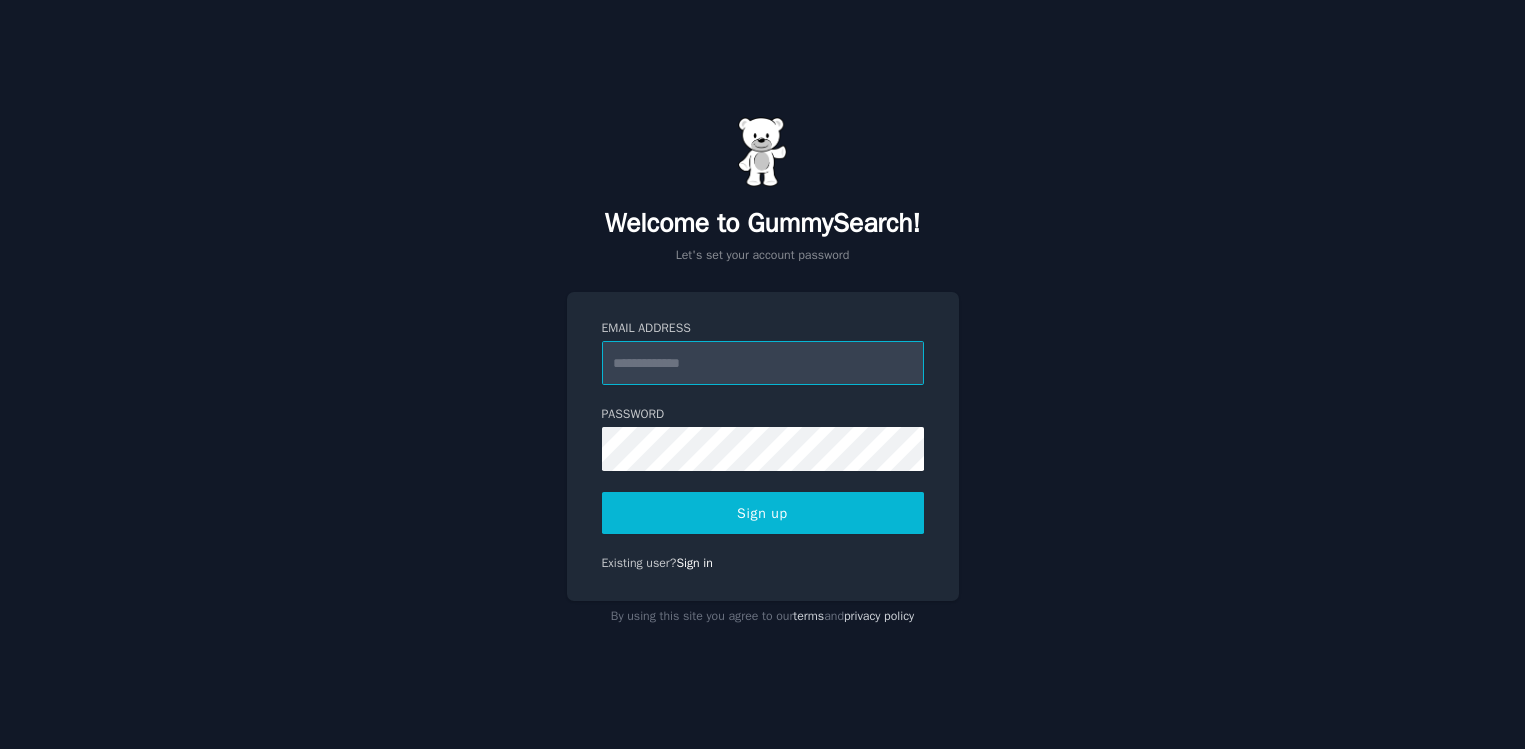 click on "Email Address" at bounding box center (763, 363) 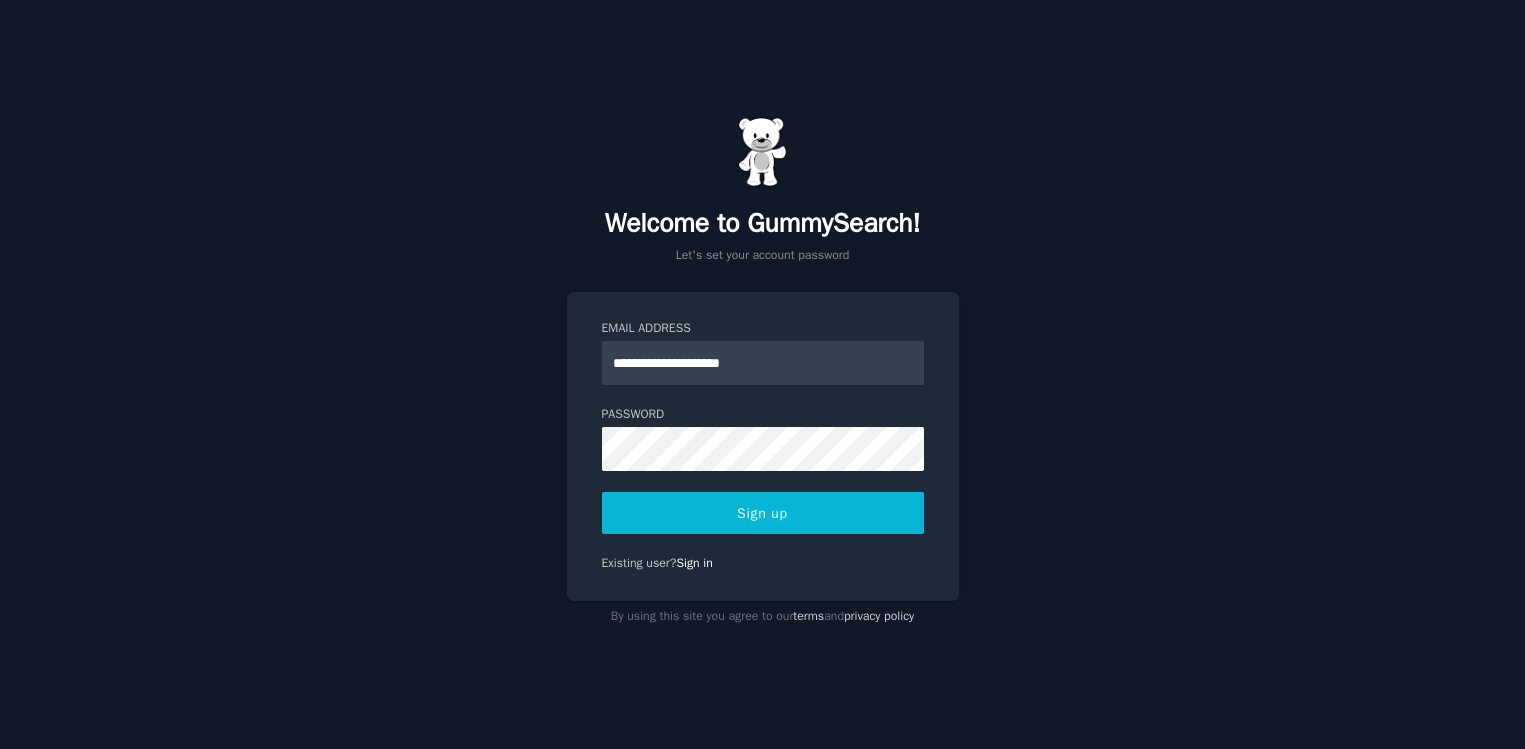 click on "Sign up" at bounding box center (763, 513) 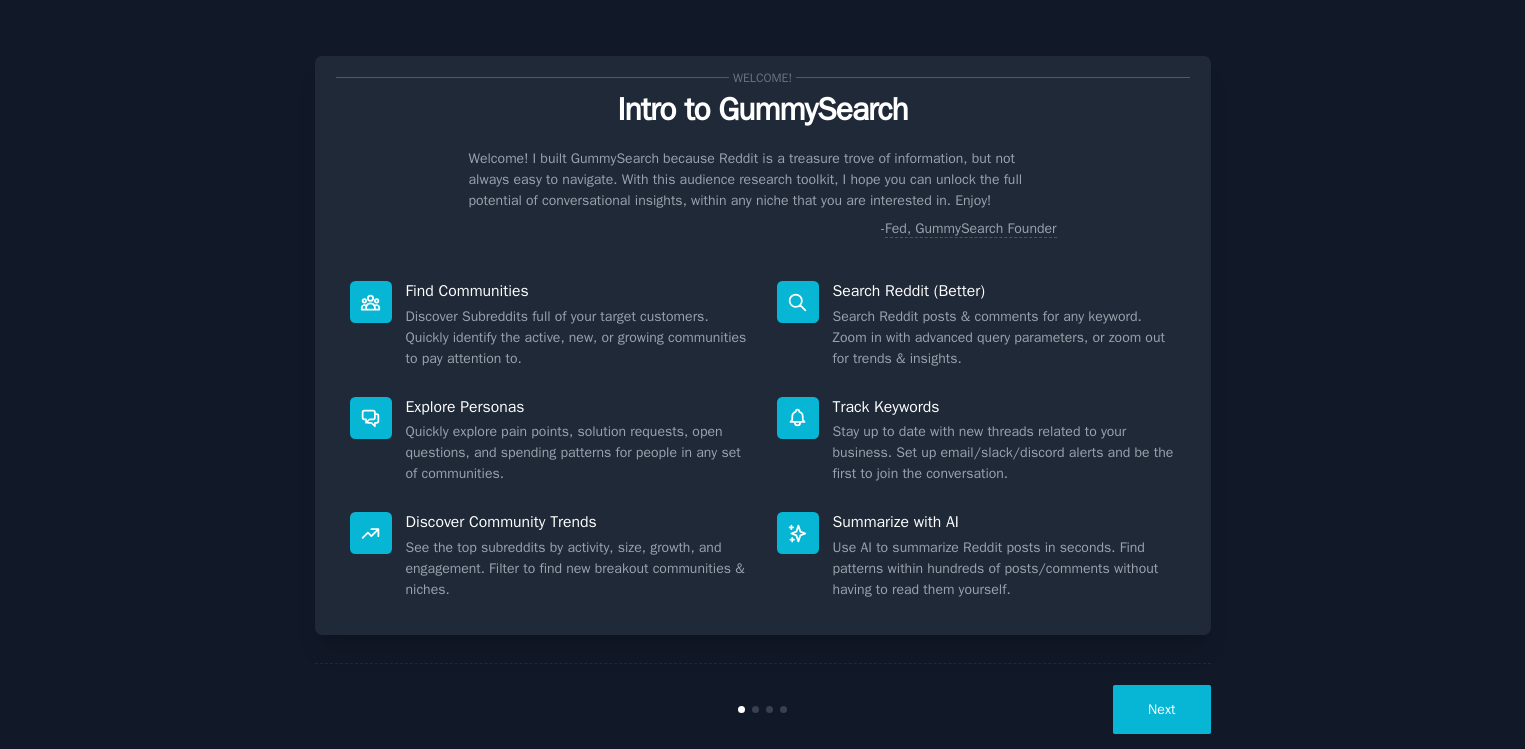 scroll, scrollTop: 0, scrollLeft: 0, axis: both 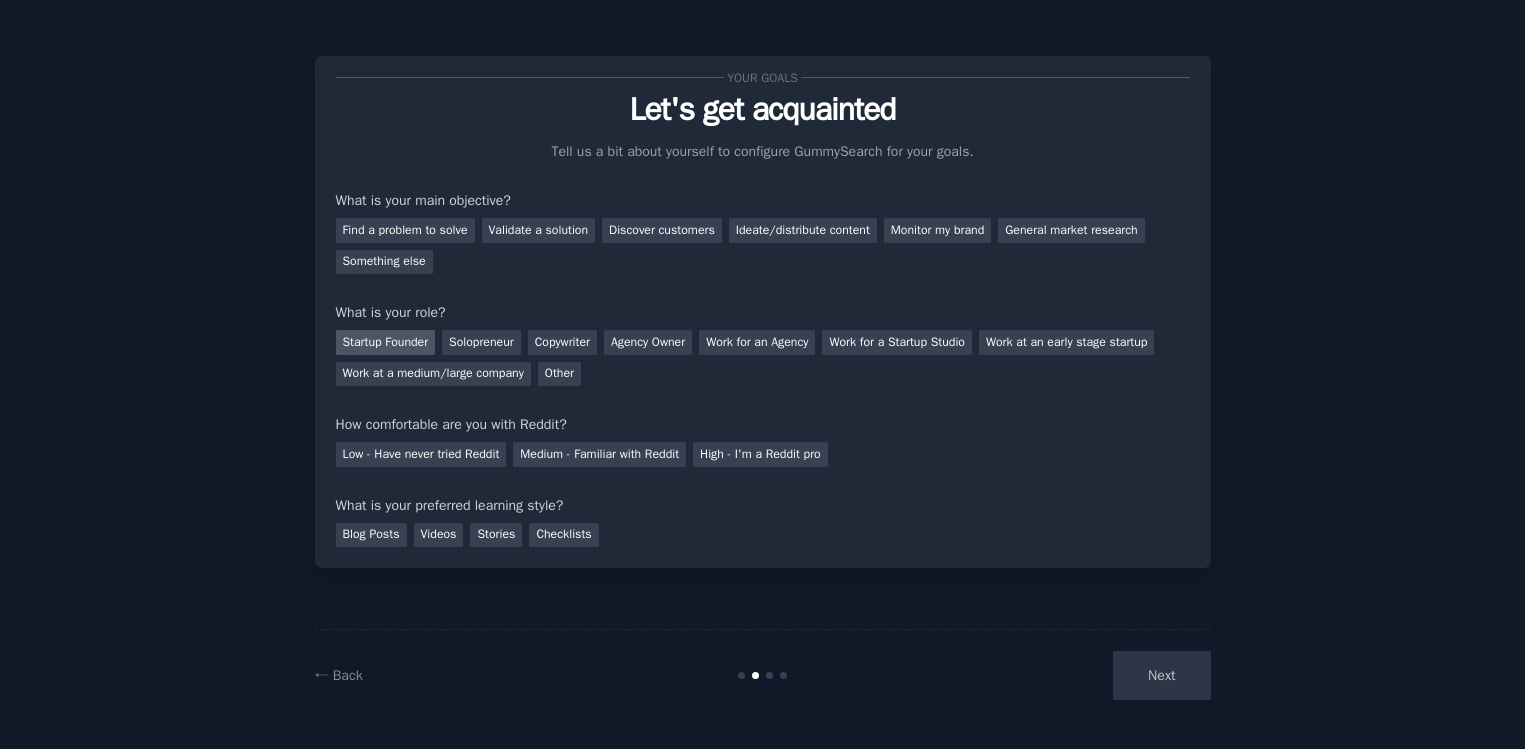 click on "Startup Founder" at bounding box center [386, 342] 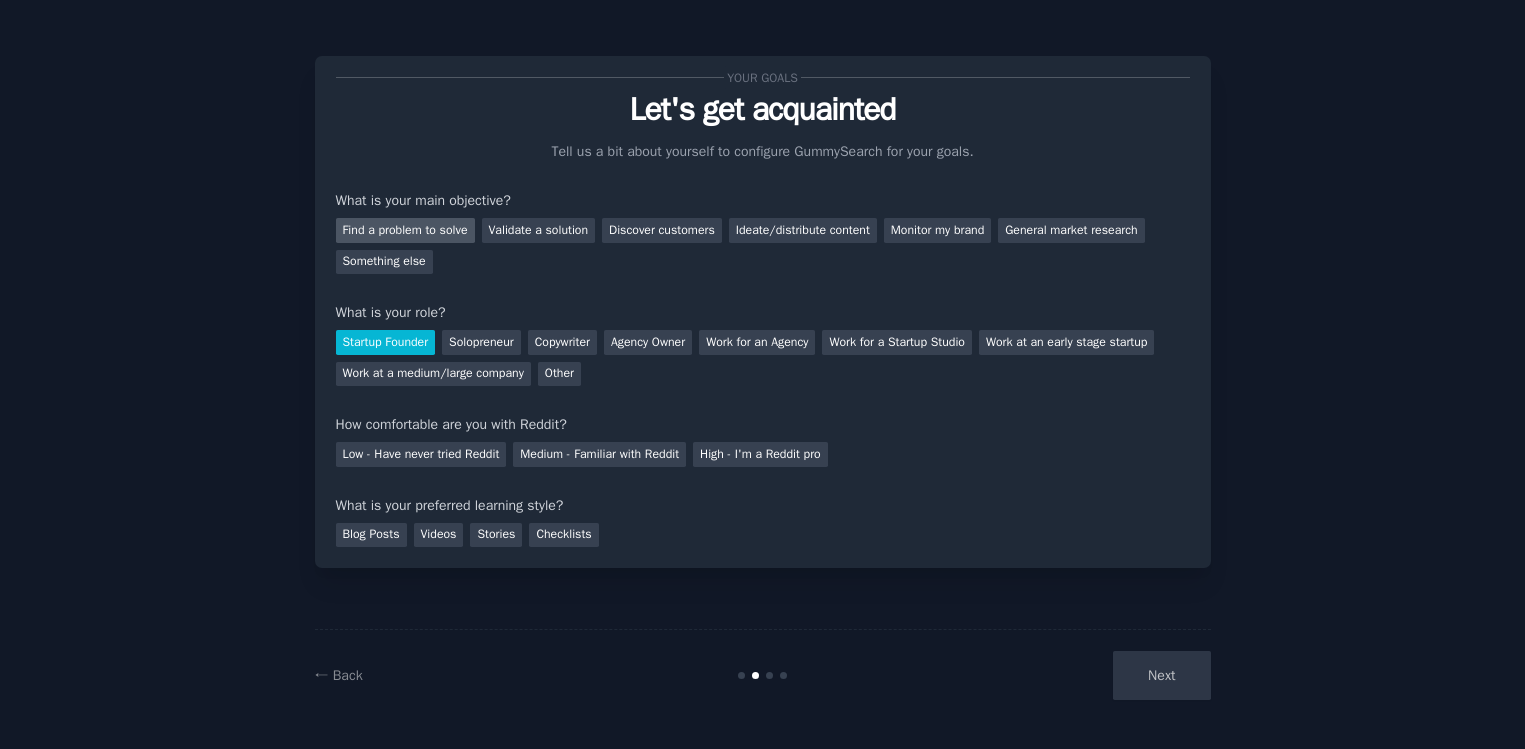 click on "Find a problem to solve" at bounding box center [405, 230] 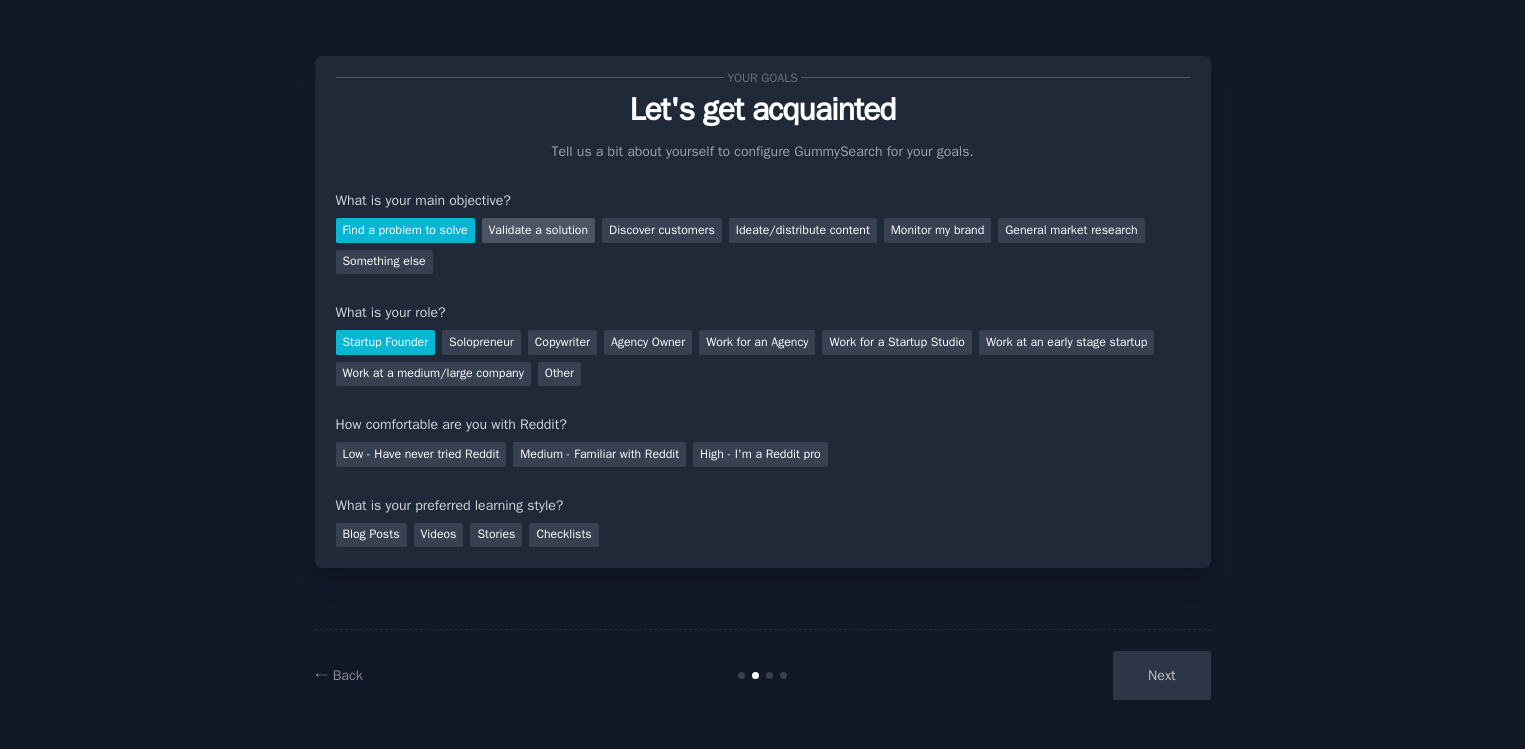 click on "Validate a solution" at bounding box center [539, 230] 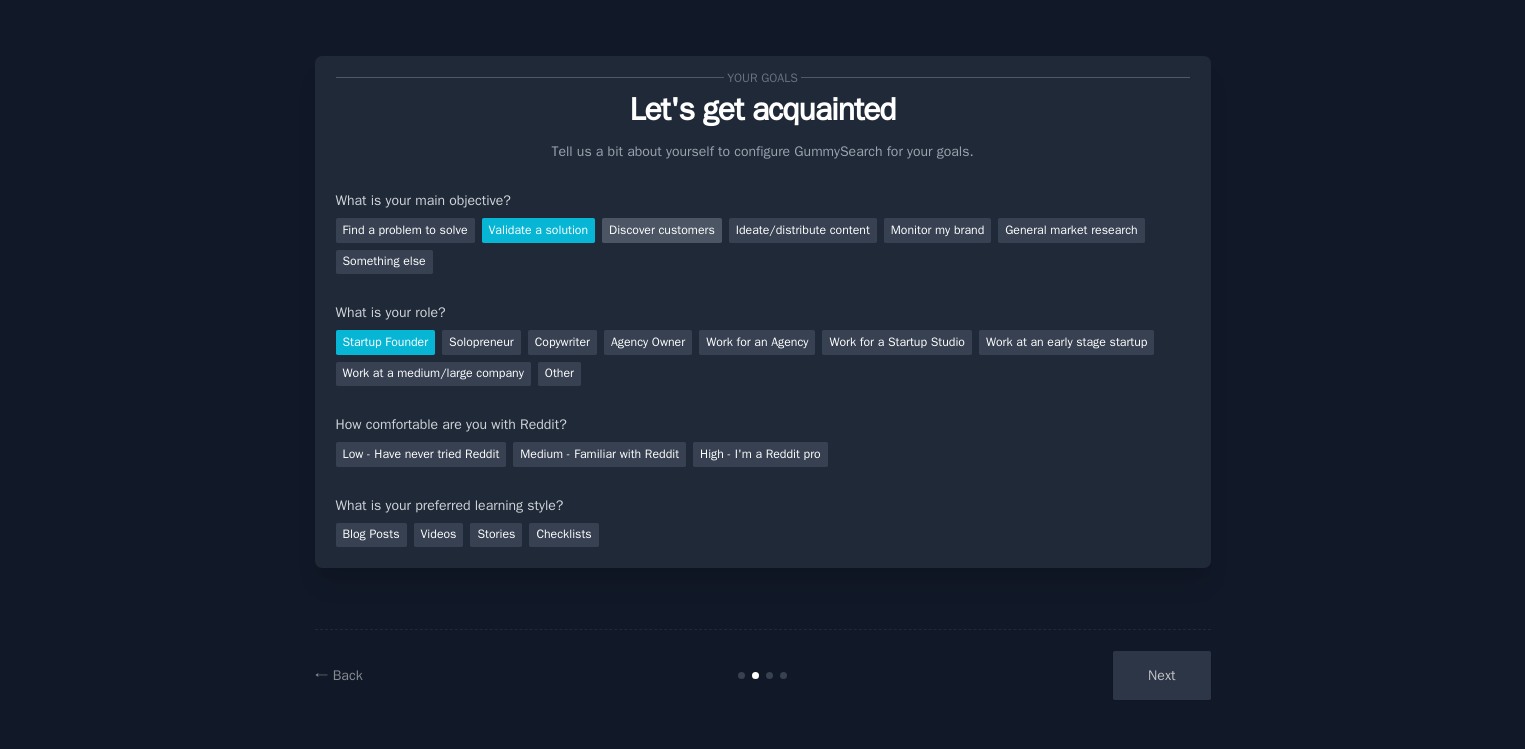 click on "Discover customers" at bounding box center [662, 230] 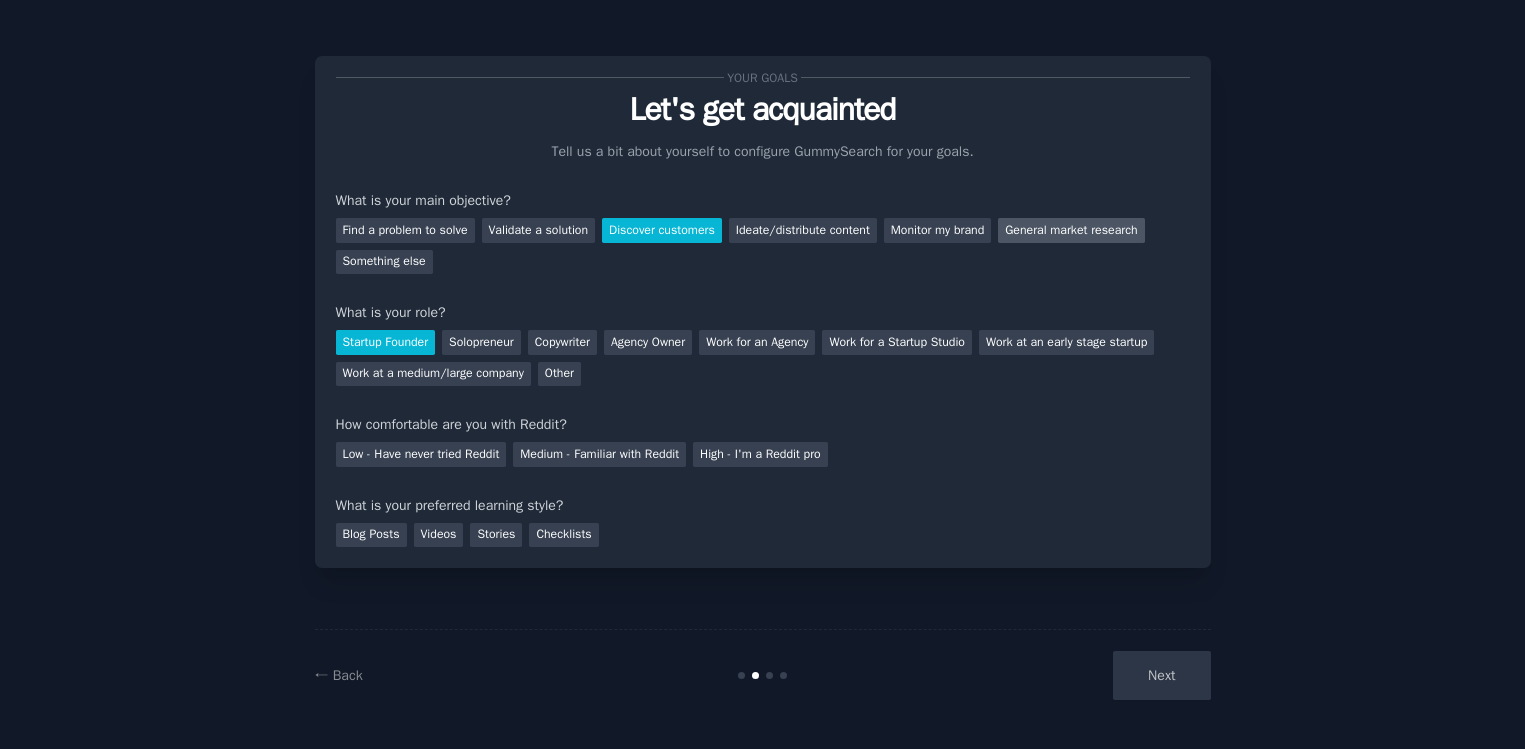 click on "General market research" at bounding box center [1071, 230] 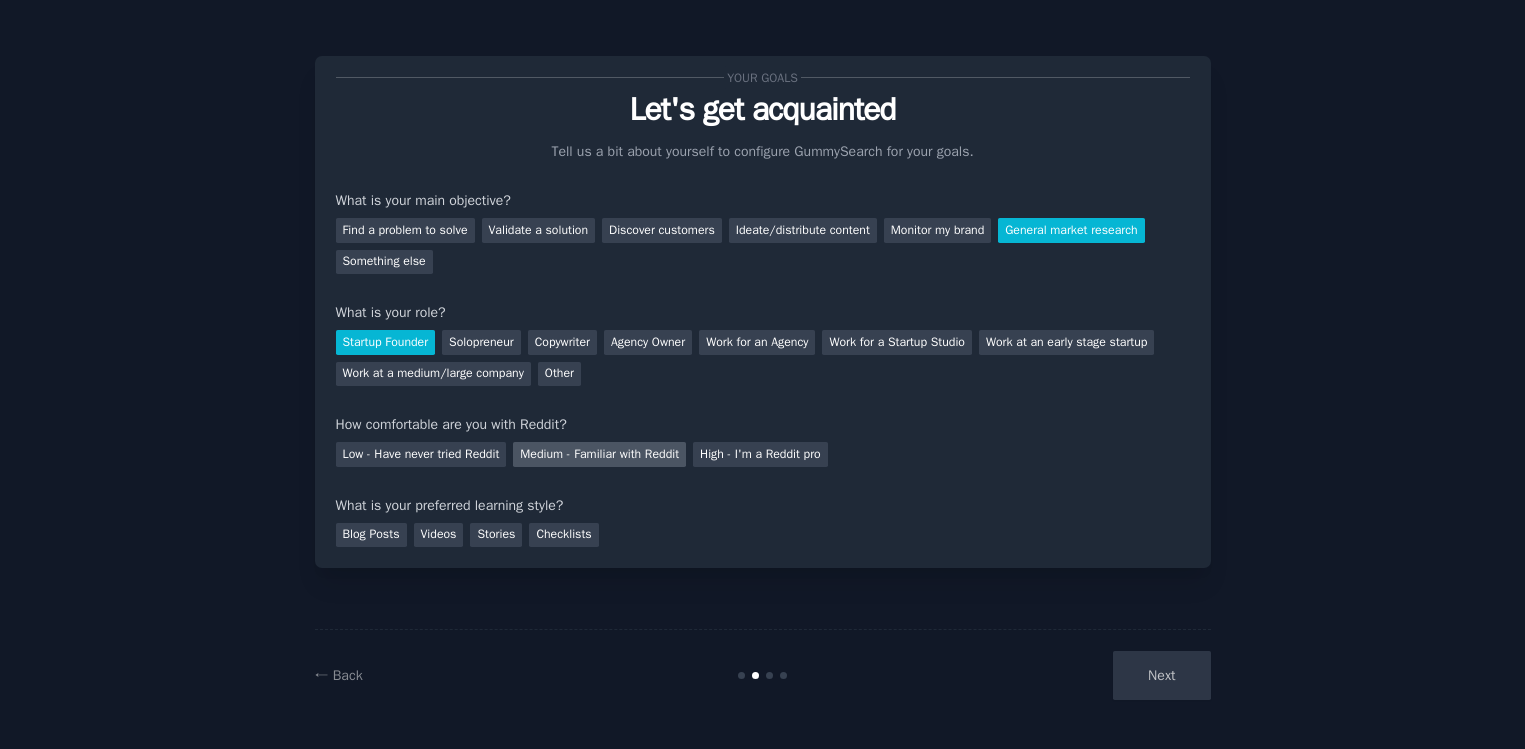 click on "Medium - Familiar with Reddit" at bounding box center (599, 454) 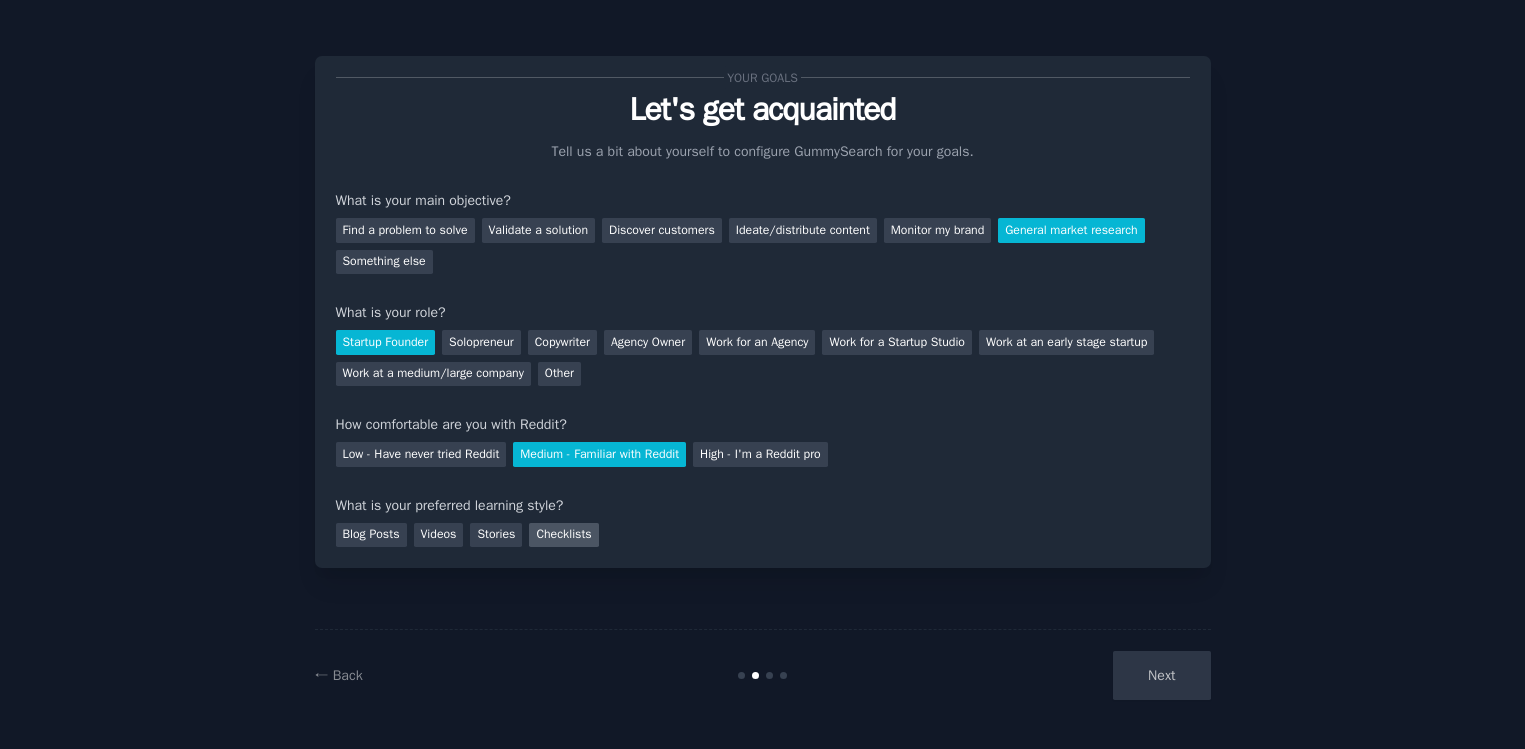 click on "Checklists" at bounding box center [563, 535] 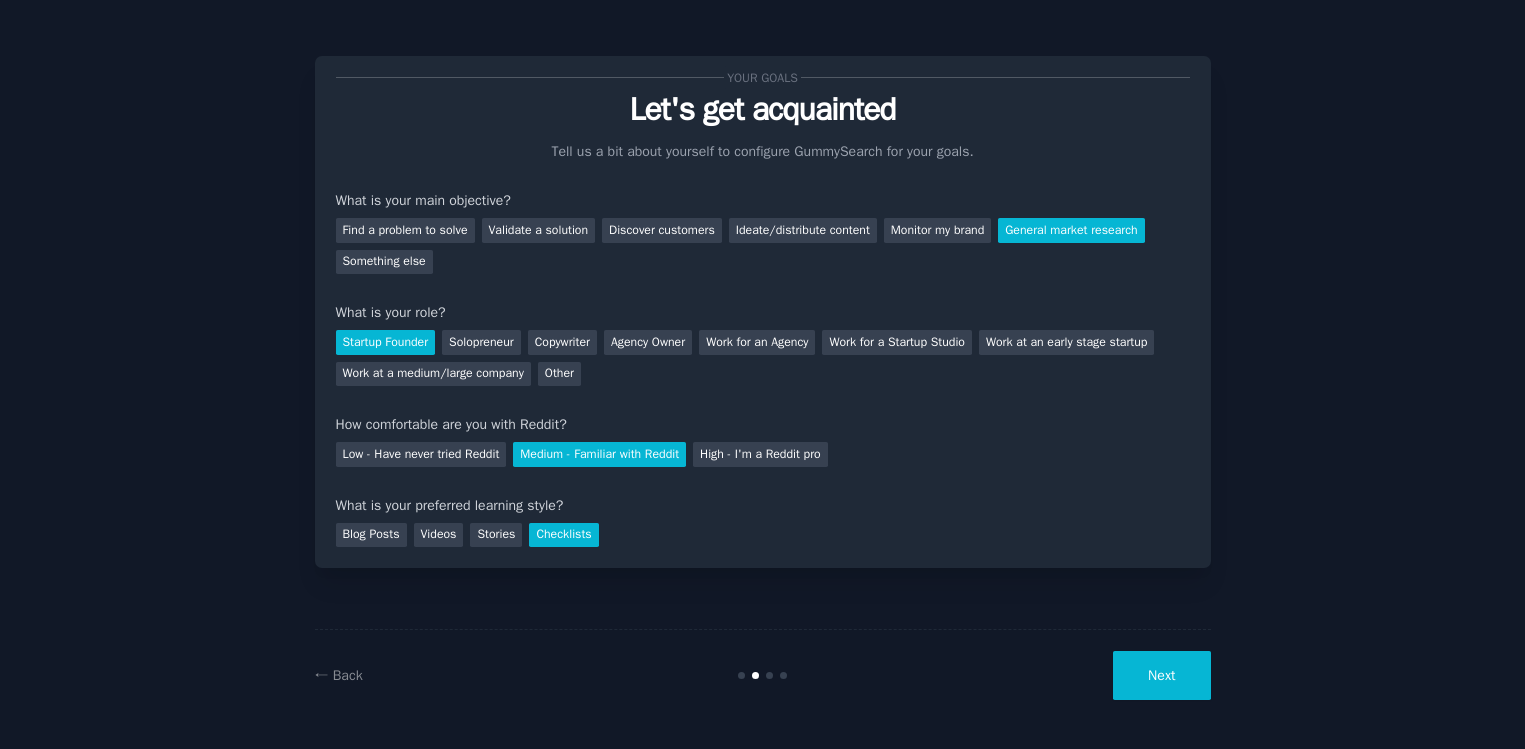 click on "Next" at bounding box center (1161, 675) 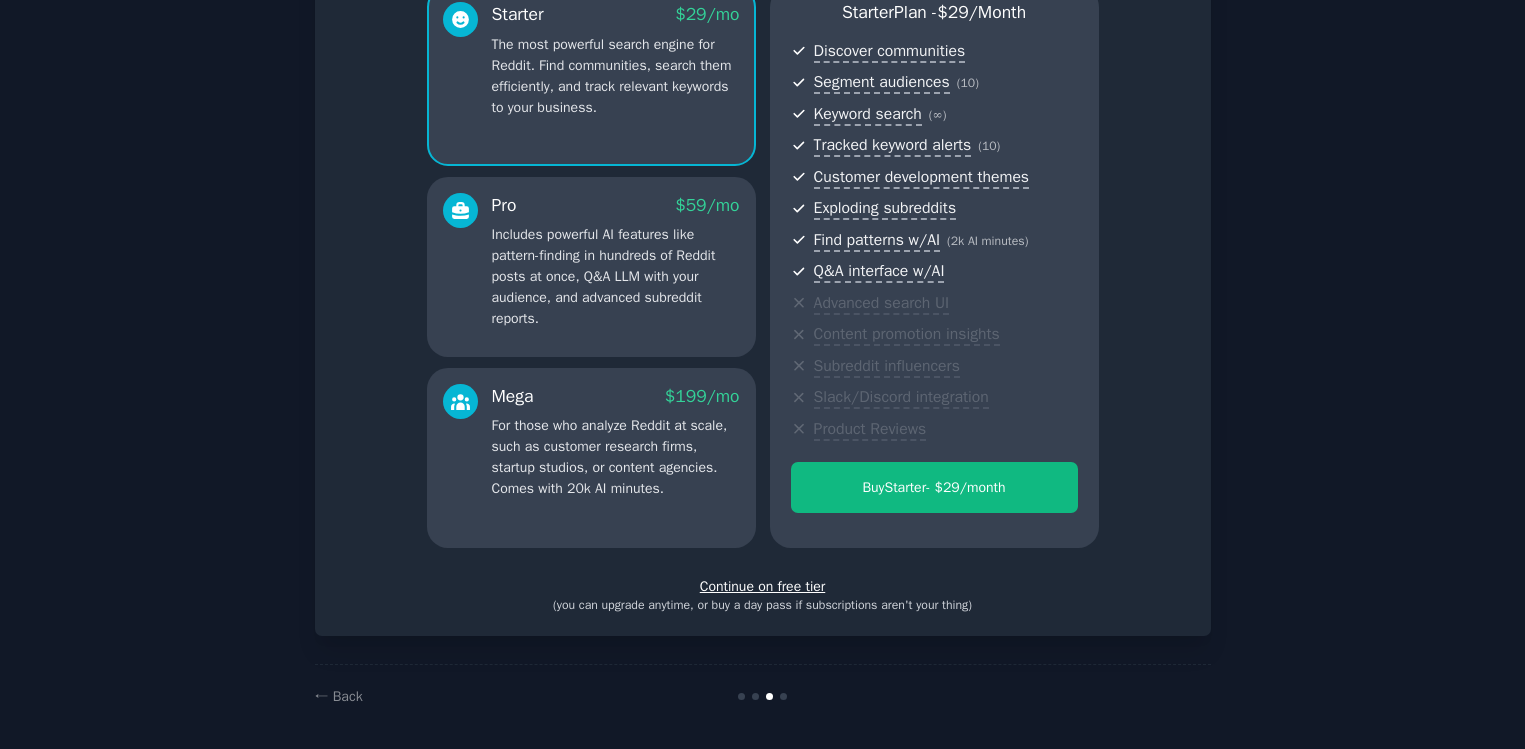 scroll, scrollTop: 192, scrollLeft: 0, axis: vertical 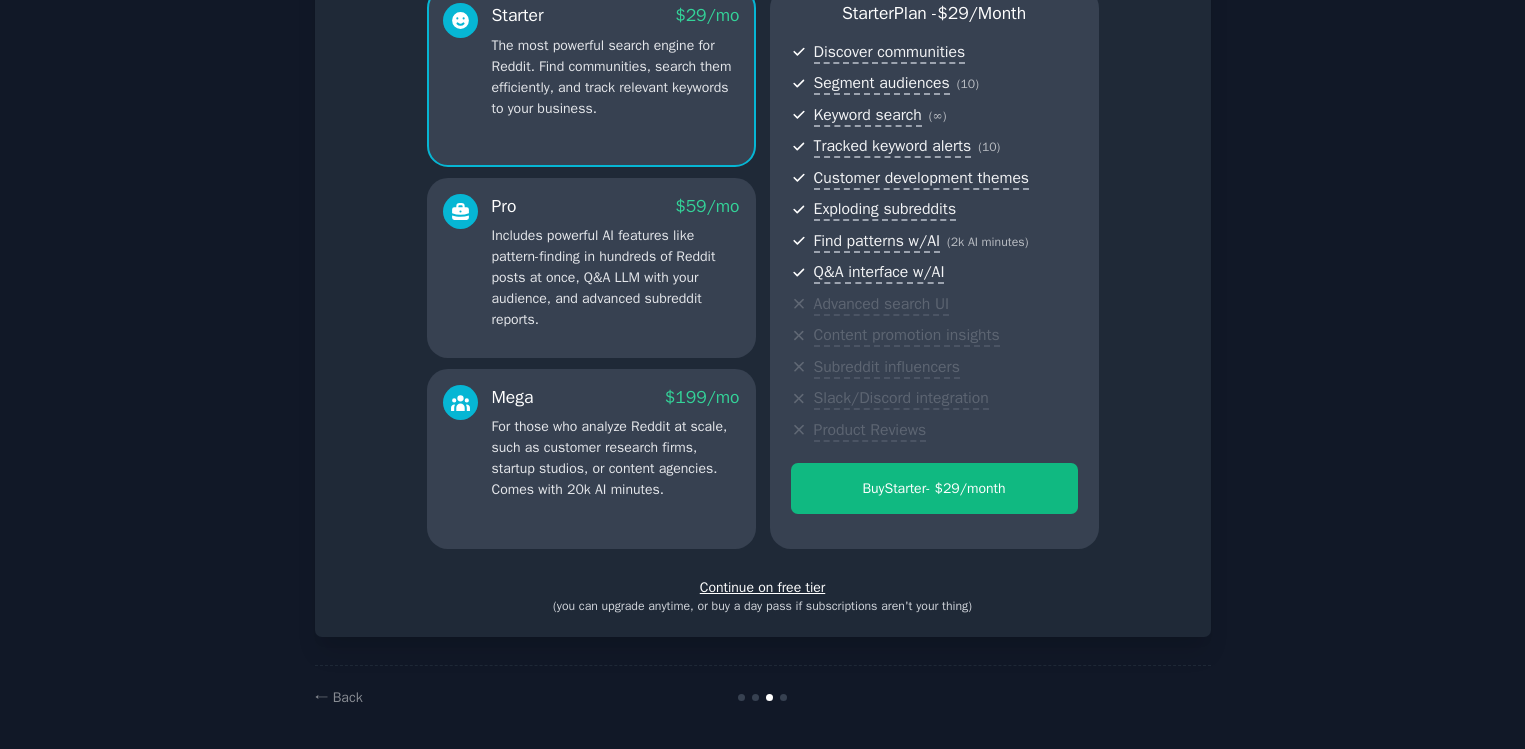 click on "Set up your account Choose your GummySearch flavor Enable 33% Annual Discount Starter $ 29 /mo The most powerful search engine for Reddit. Find communities, search them efficiently, and track relevant keywords to your business. Pro $ 59 /mo Includes powerful AI features like pattern-finding in hundreds of Reddit posts at once, Q&A LLM with your audience, and advanced subreddit reports. Mega $ 199 /mo For those who analyze Reddit at scale, such as customer research firms, startup studios, or content agencies. Comes with 20k AI minutes. Starter  Plan -  $ 29 /month Discover communities Segment audiences ( 10 ) Keyword search ( ∞ ) Tracked keyword alerts ( 10 ) Customer development themes Exploding subreddits Find patterns w/AI ( 2k AI minutes ) Q&A interface w/AI Advanced search UI Content promotion insights Subreddit influencers Slack/Discord integration Product Reviews Buy  Starter  - $ 29 /month Continue on free tier (you can upgrade anytime, or buy a day pass if subscriptions aren't your thing)" at bounding box center [763, 250] 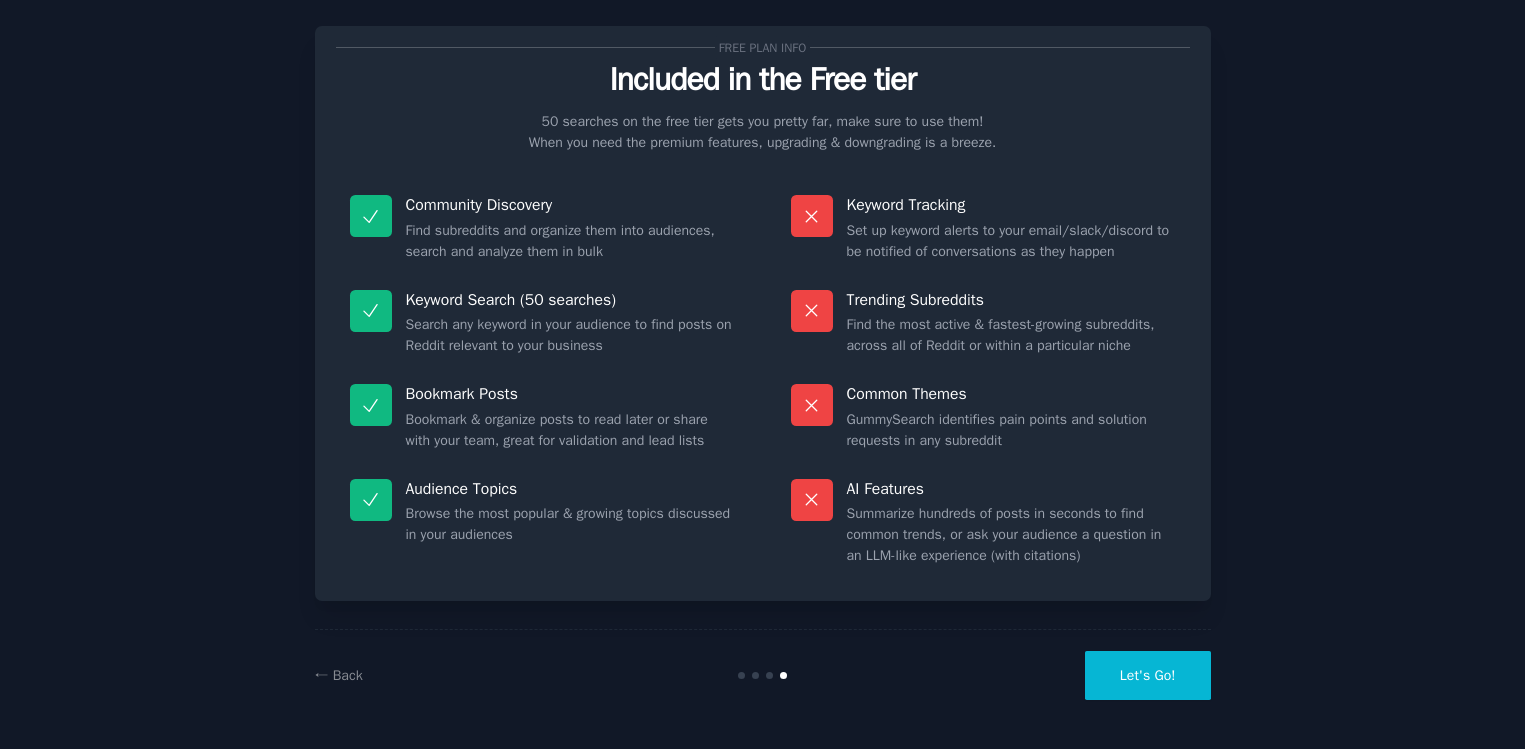 click on "← Back Let's Go!" at bounding box center (763, 675) 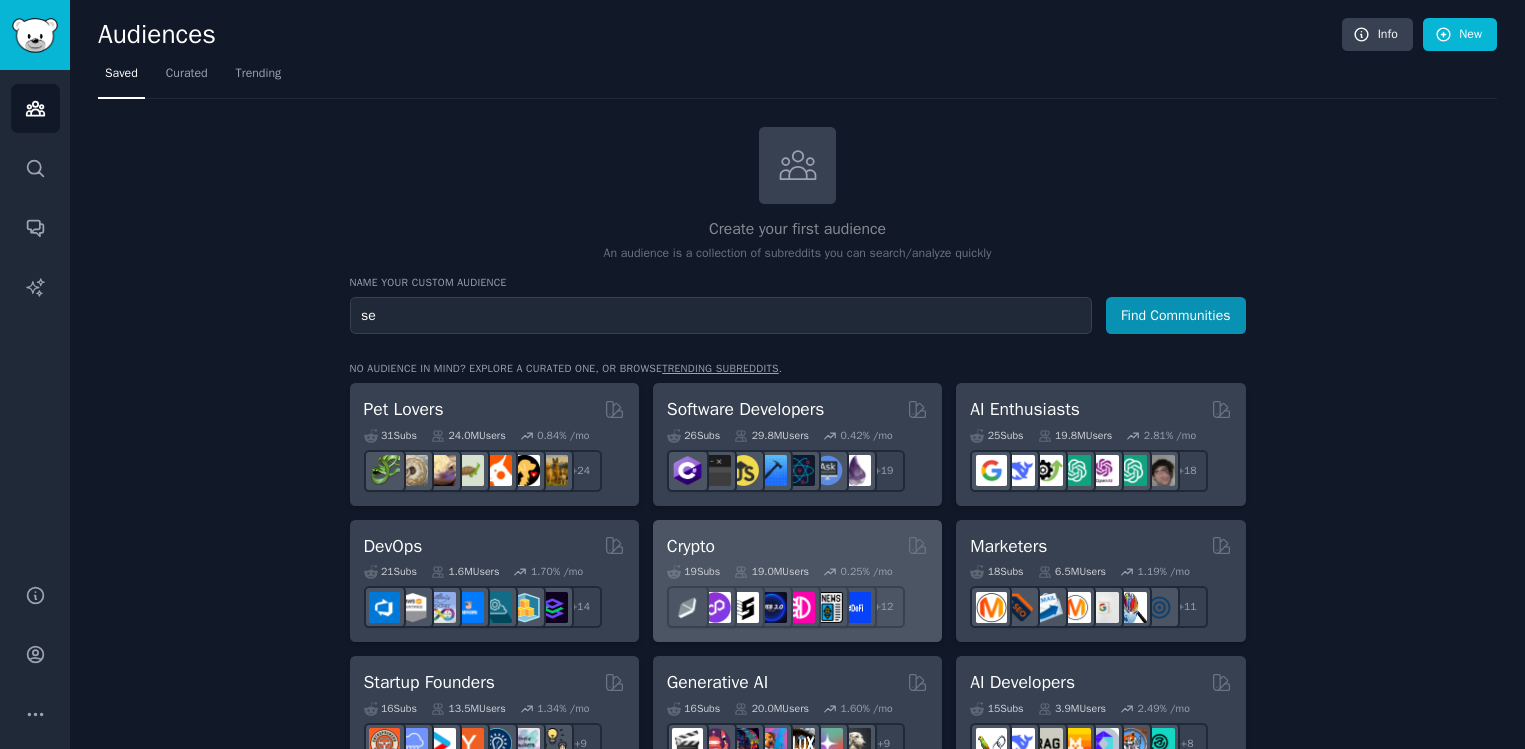 type on "s" 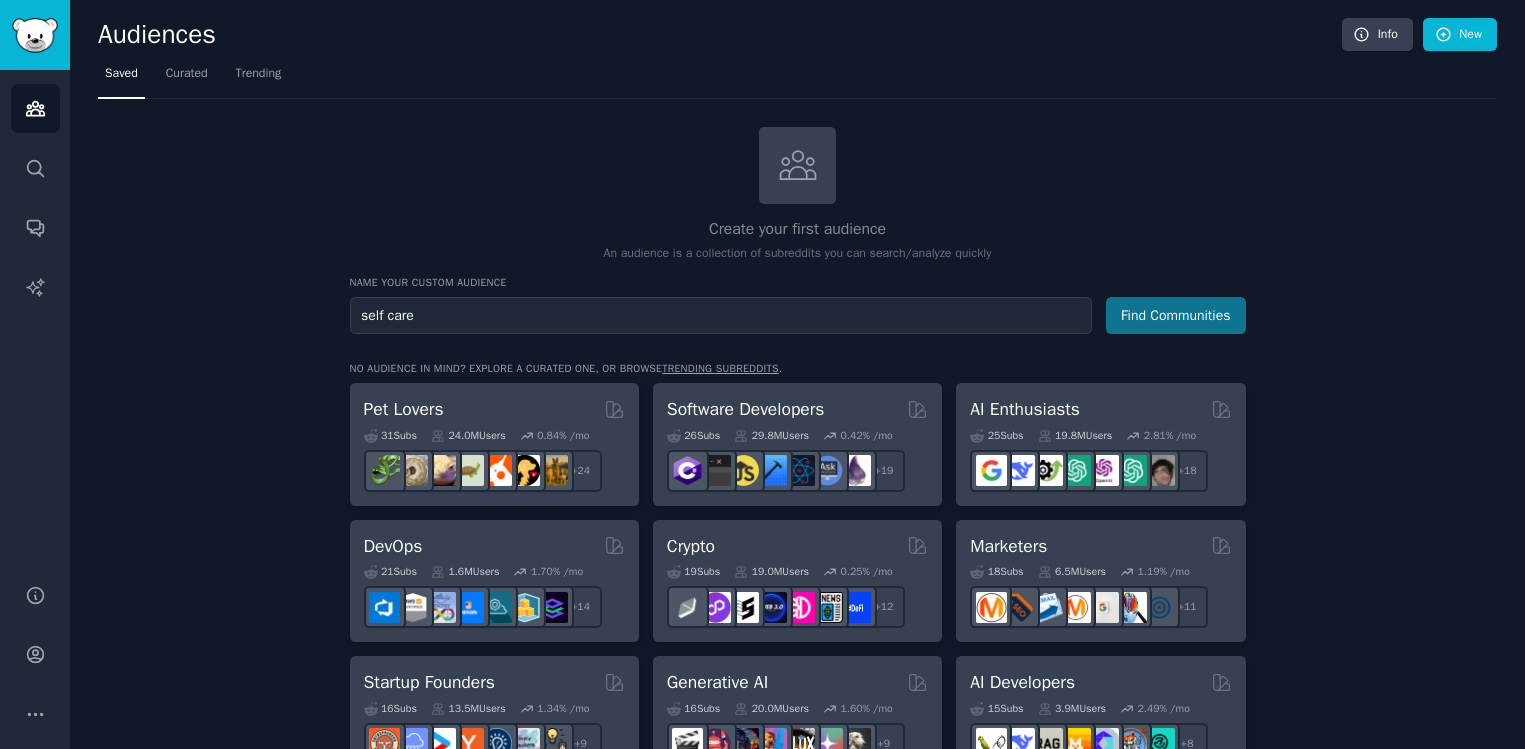 type on "self care" 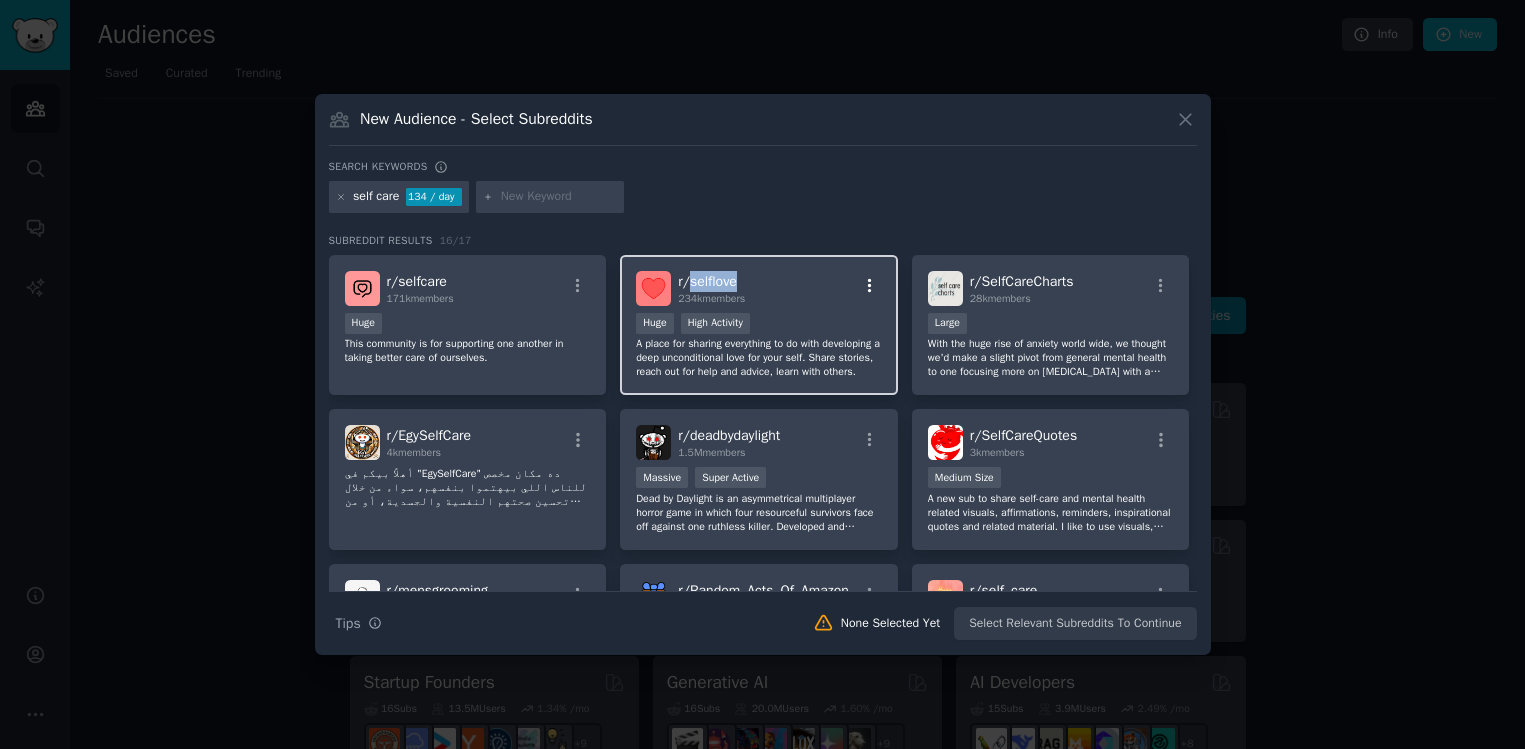 click 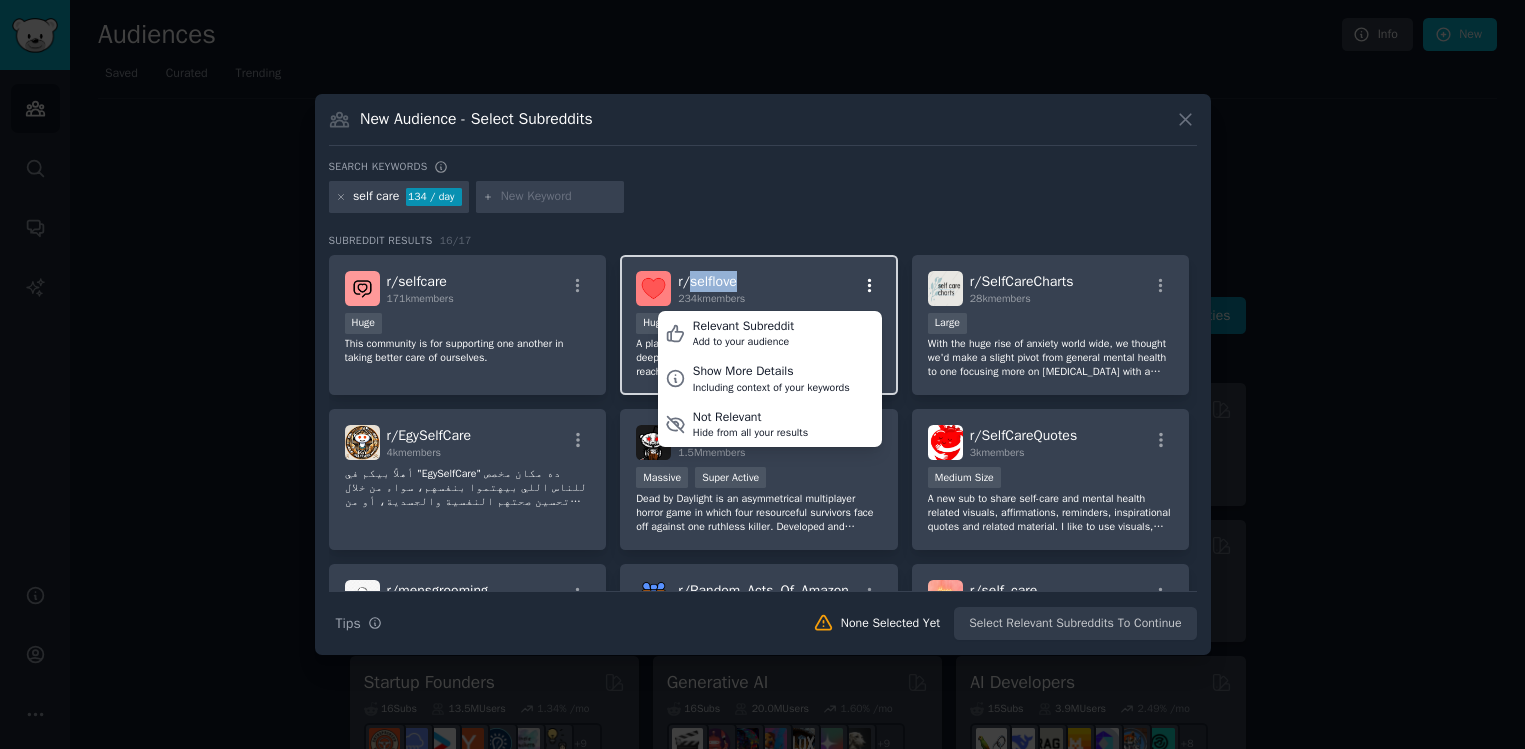 click 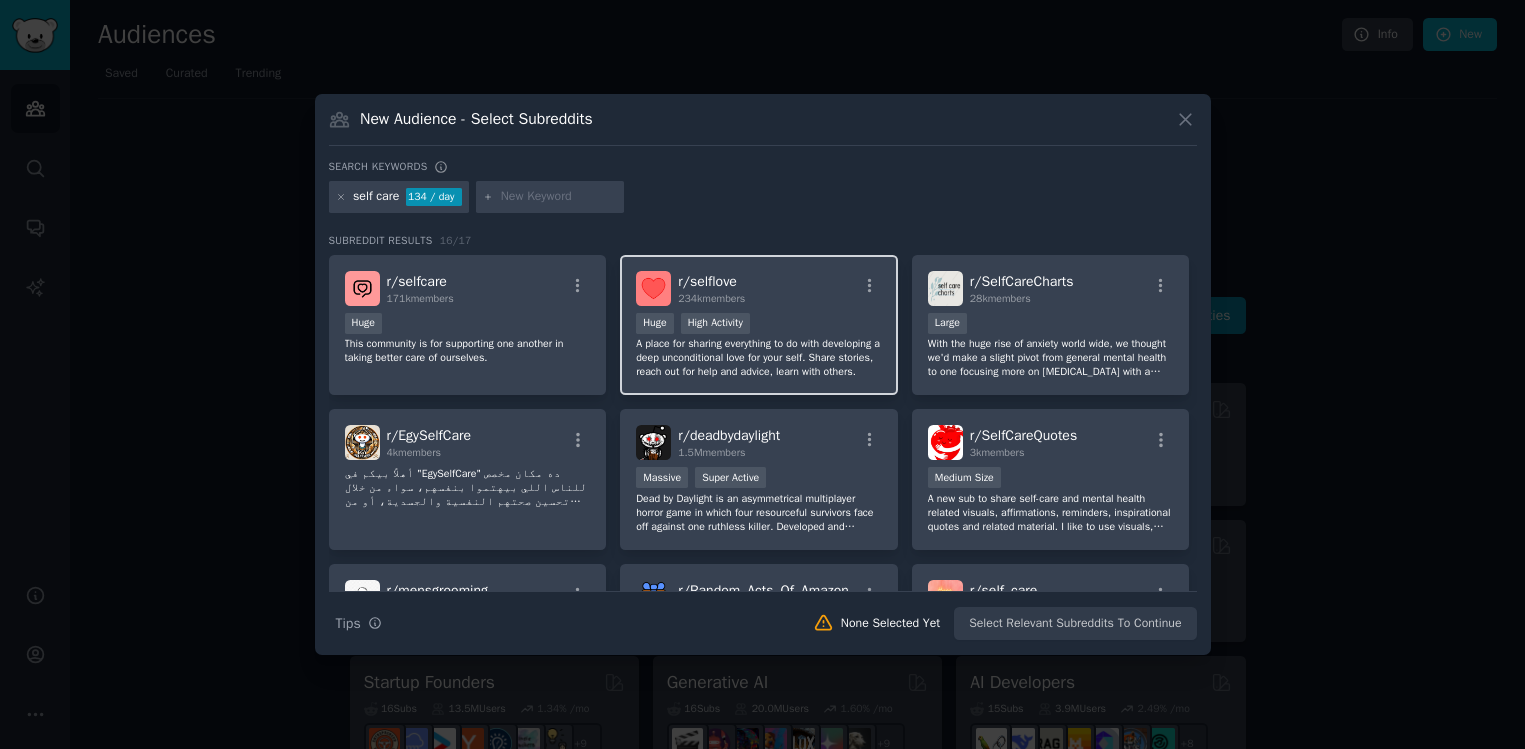 click on ">= 80th percentile for submissions / day Huge High Activity" at bounding box center [759, 325] 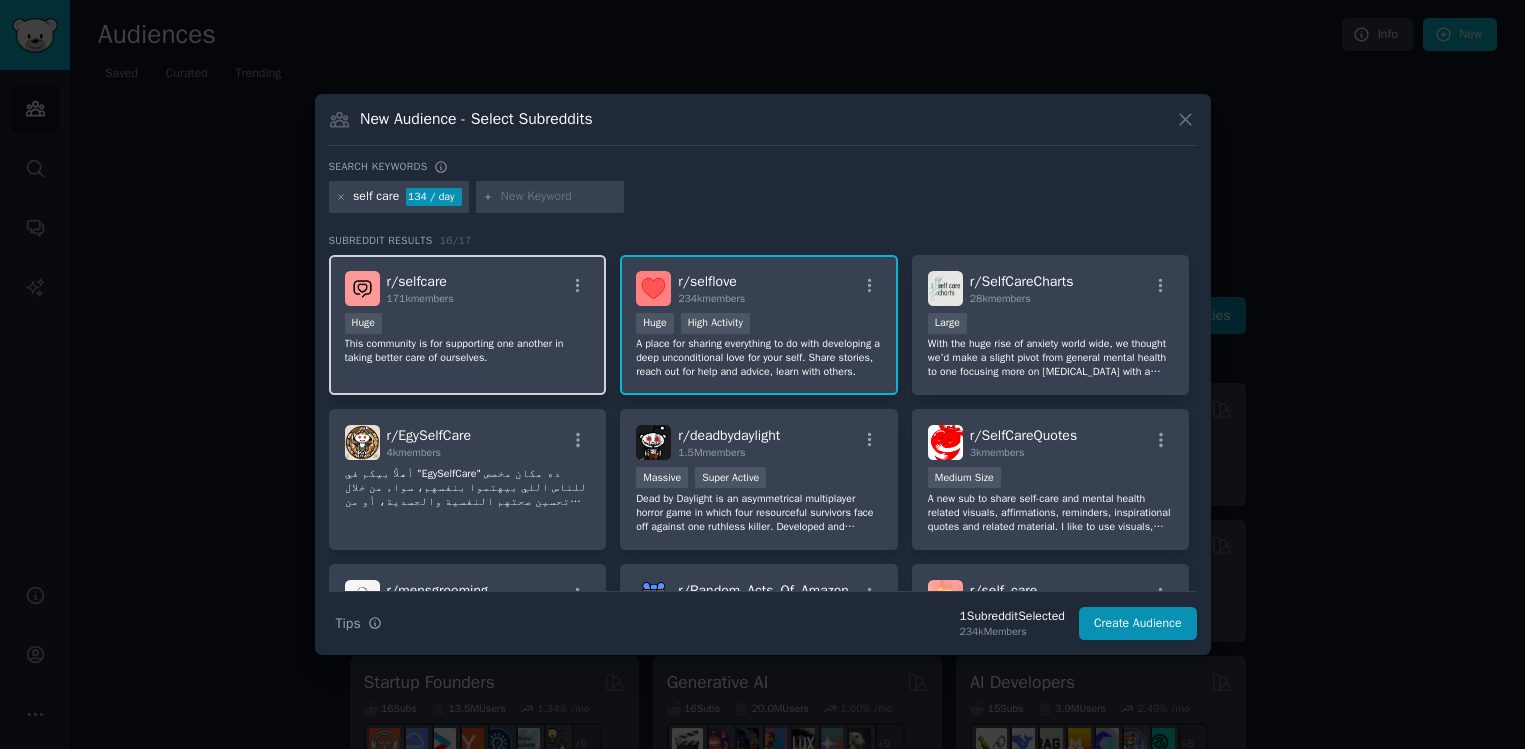 click on "r/ selfcare 171k  members Huge This community is for supporting one another in taking better care of ourselves." at bounding box center (468, 325) 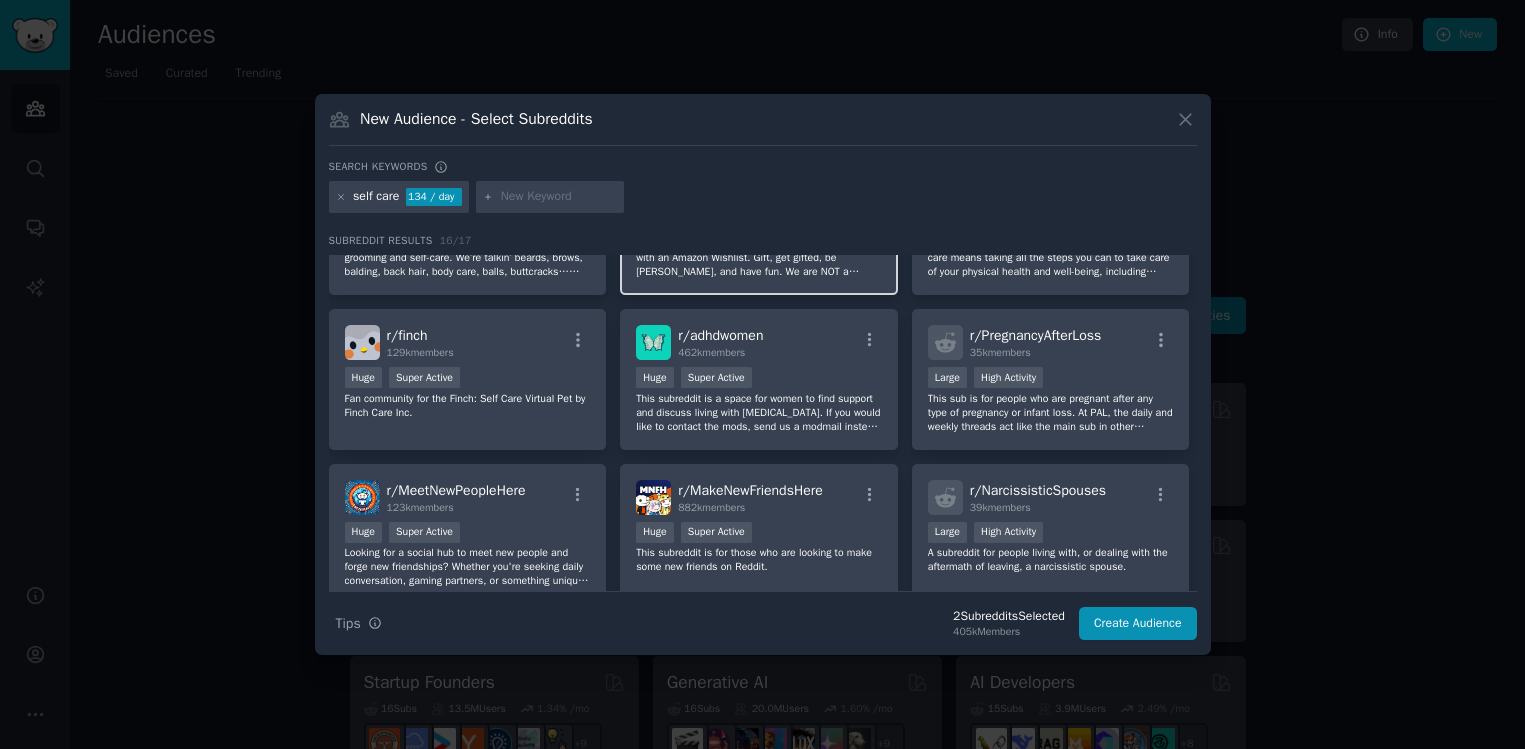 scroll, scrollTop: 431, scrollLeft: 0, axis: vertical 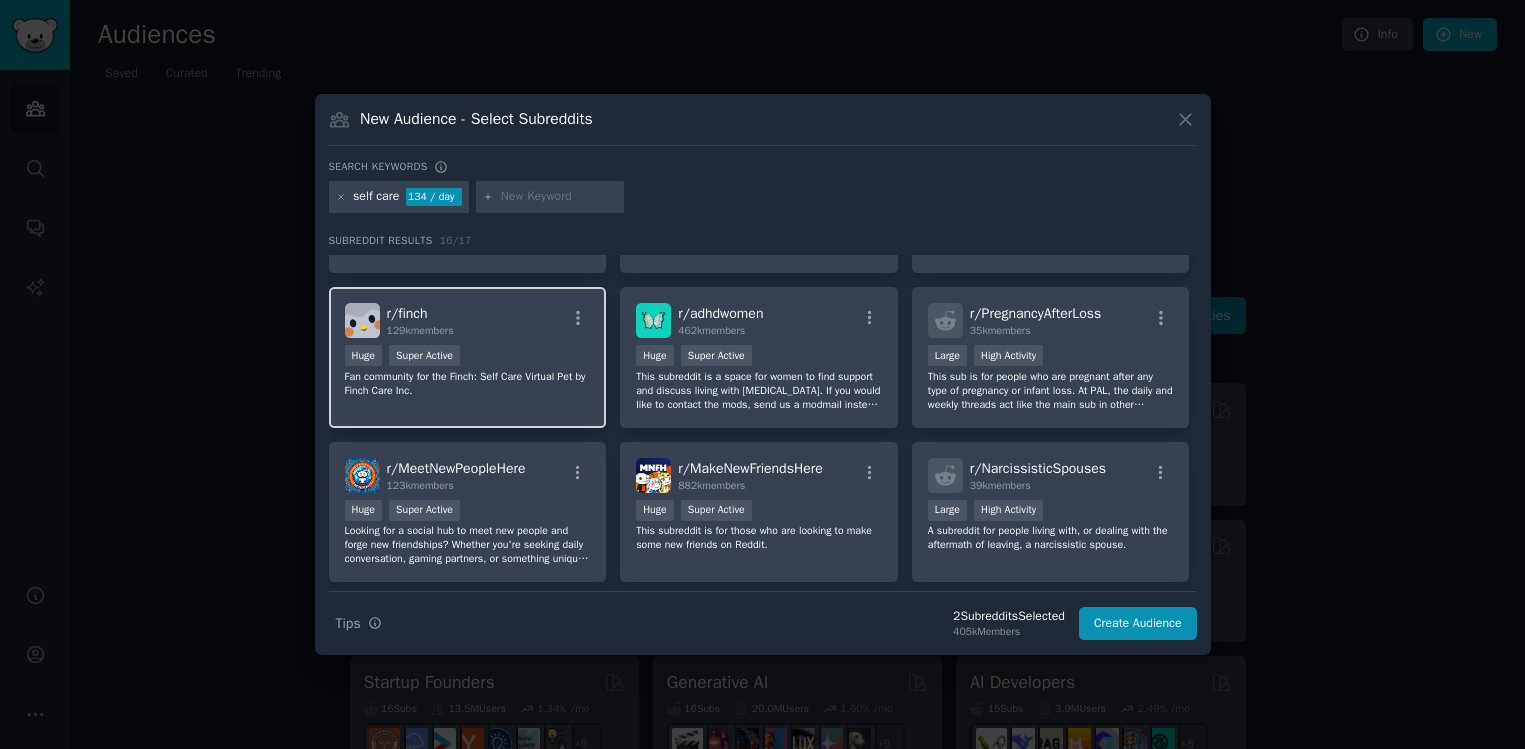 click on "Fan community for the Finch: Self Care Virtual Pet by Finch Care Inc." at bounding box center (468, 384) 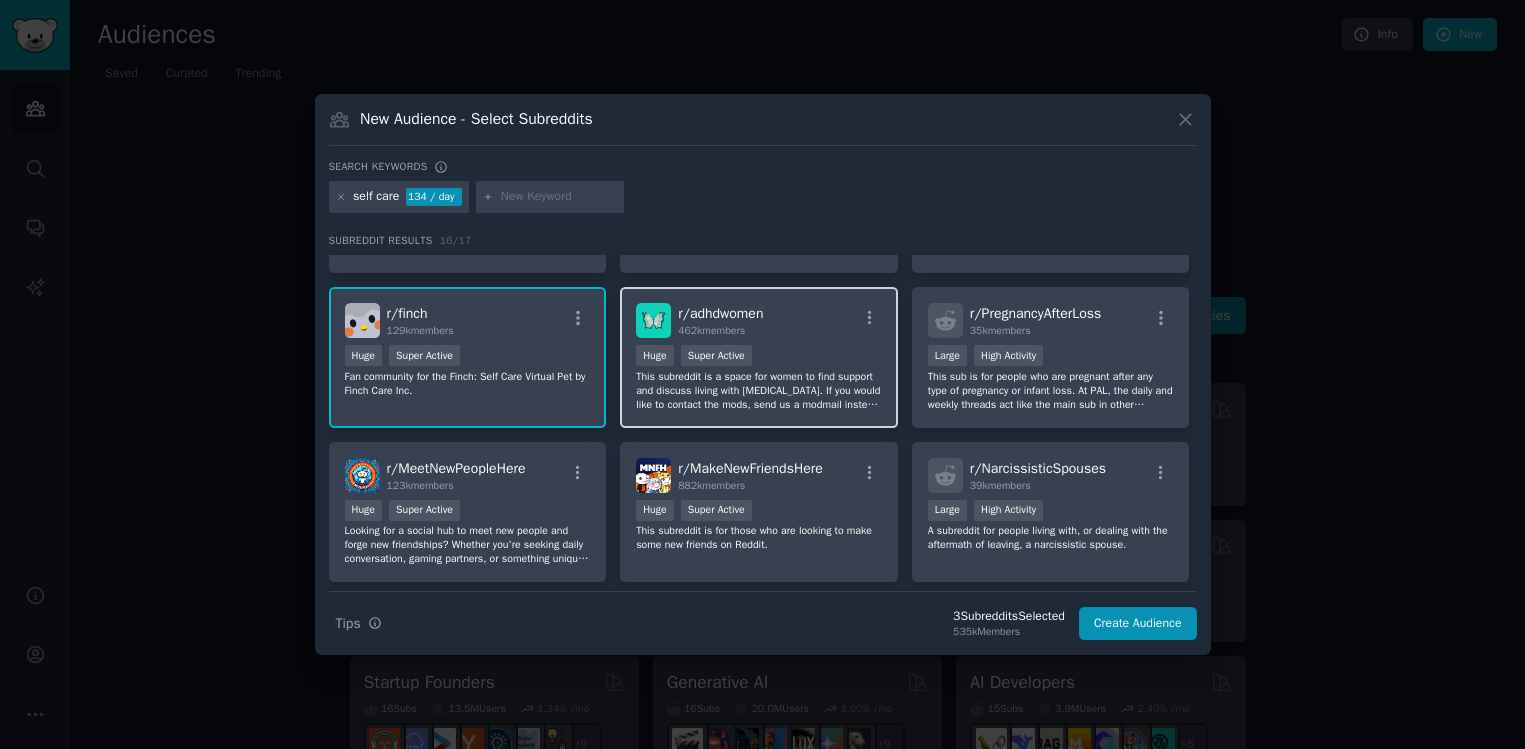 click on "Huge Super Active" at bounding box center [759, 357] 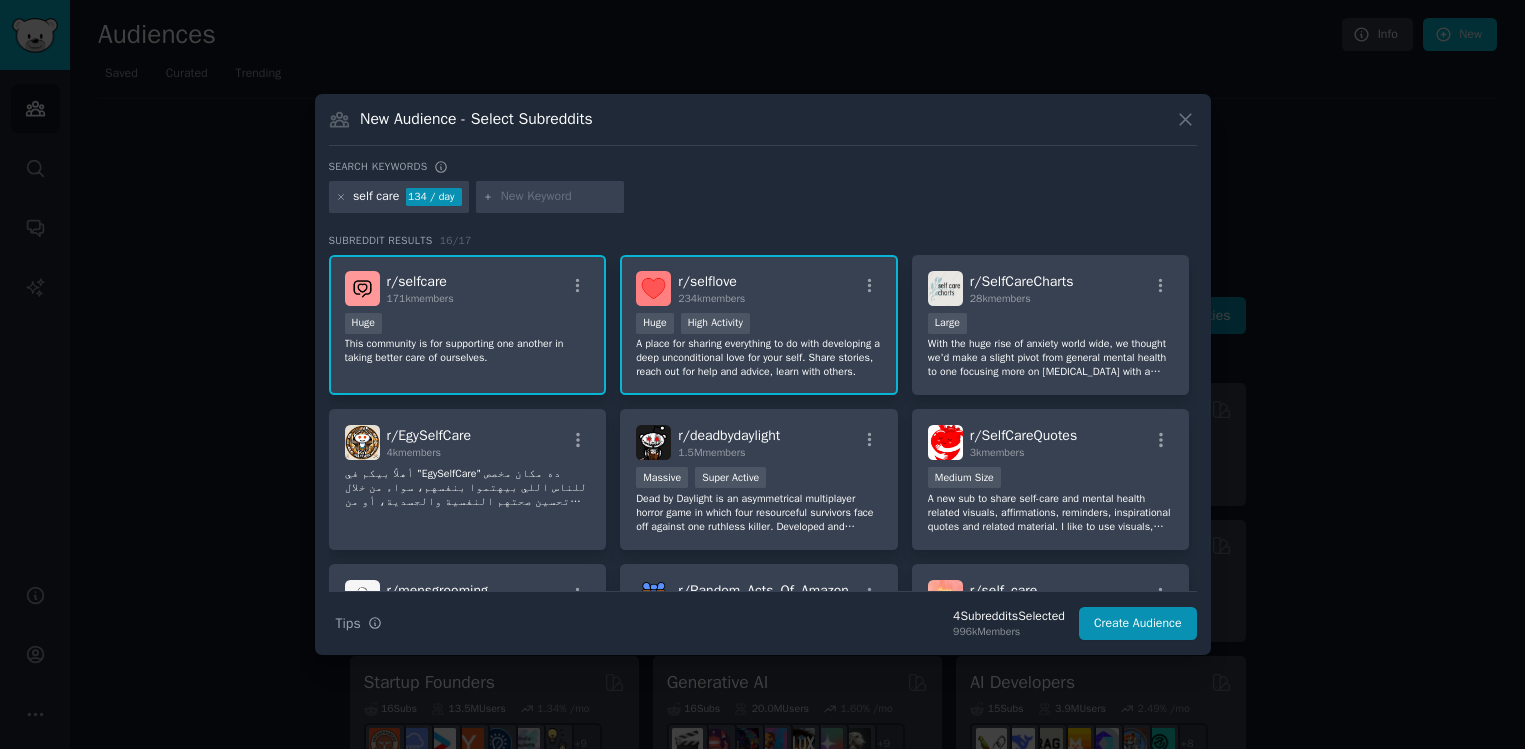 scroll, scrollTop: 0, scrollLeft: 0, axis: both 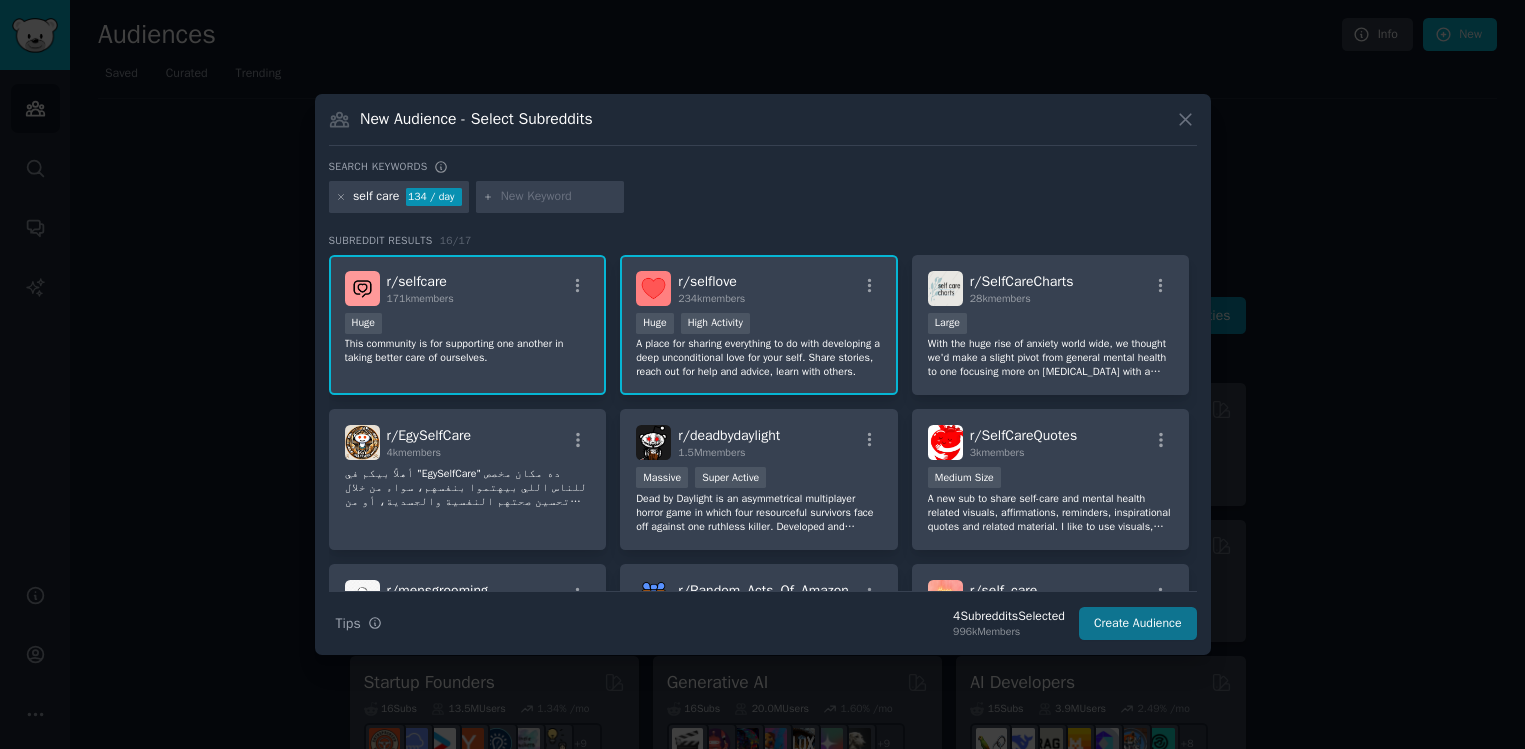 click on "Create Audience" at bounding box center (1138, 624) 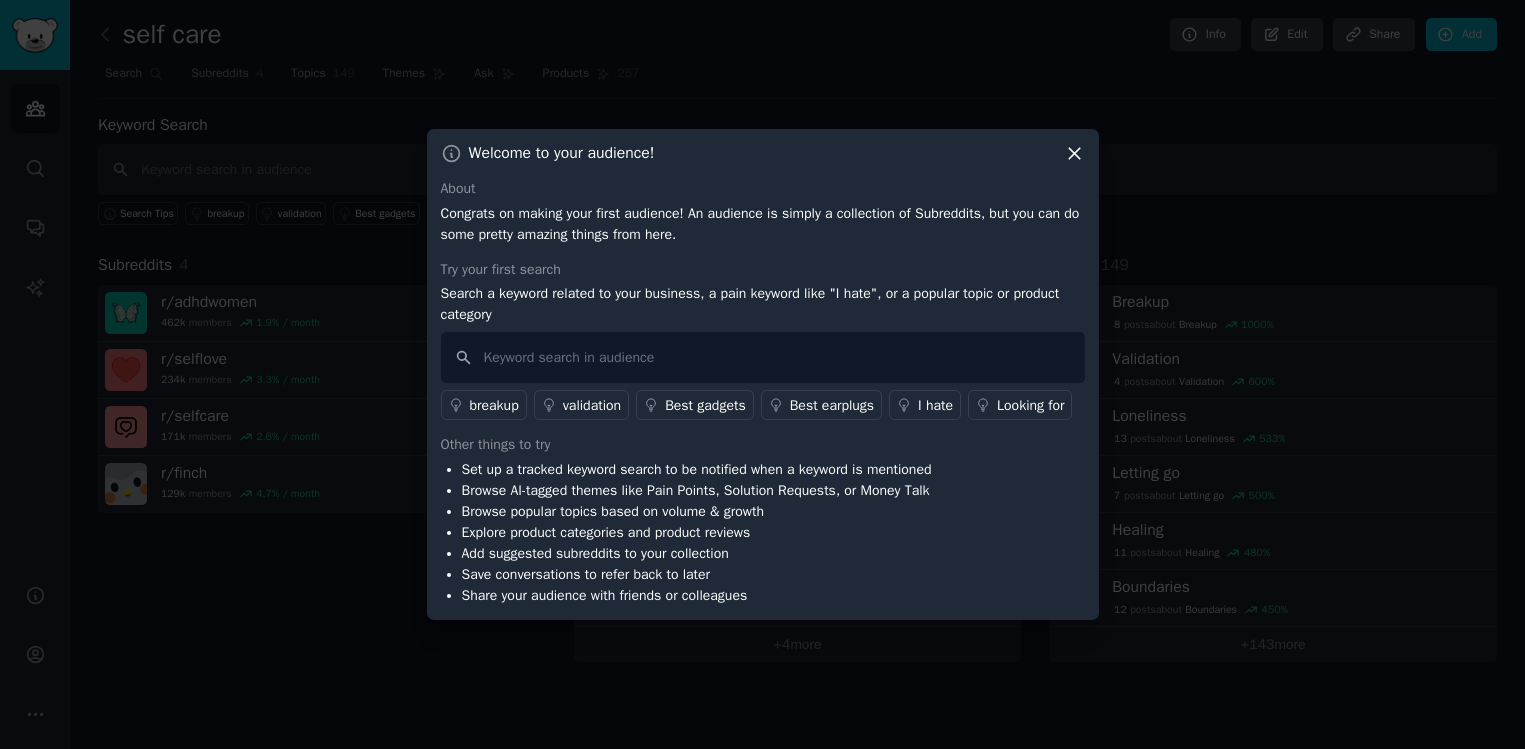click on "Looking for" at bounding box center (1030, 405) 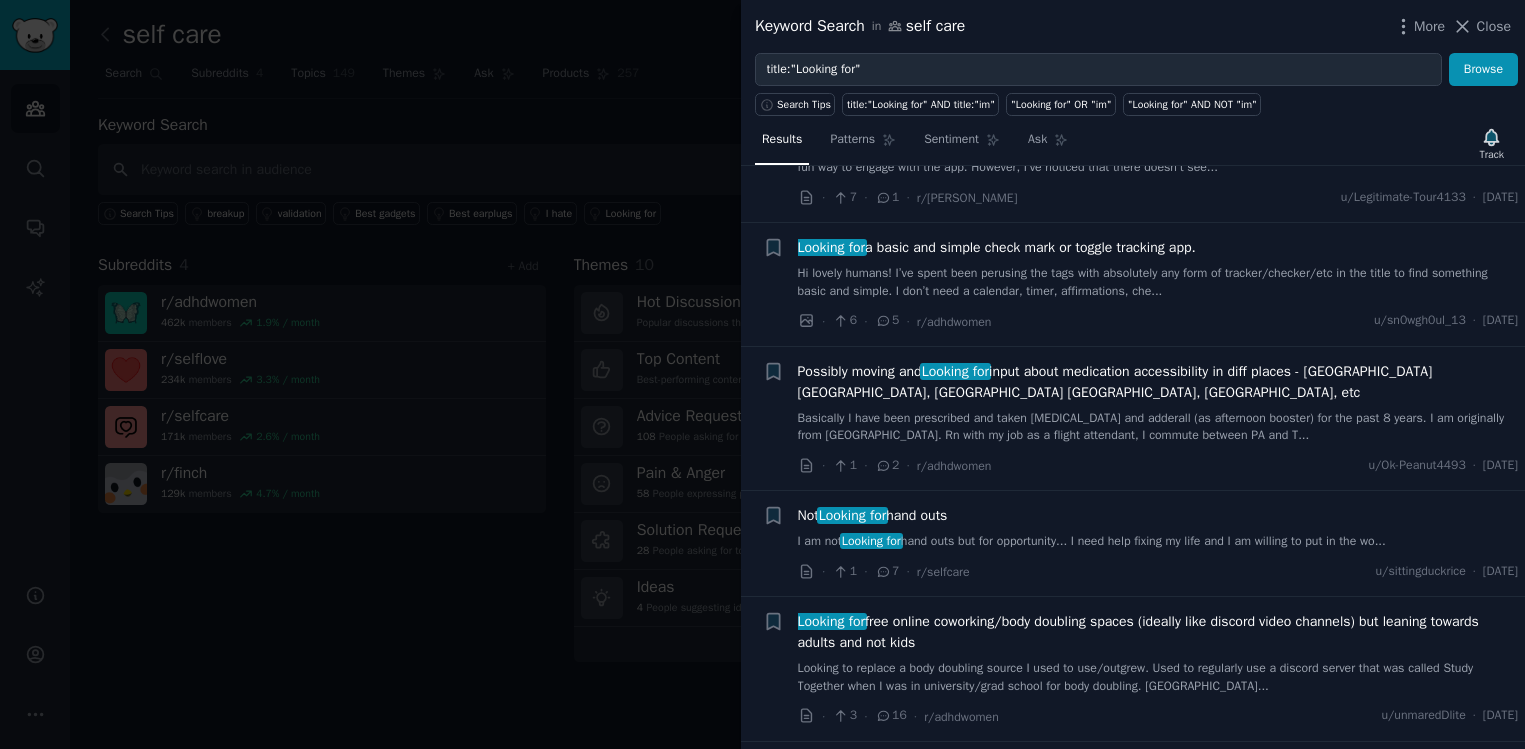 scroll, scrollTop: 735, scrollLeft: 0, axis: vertical 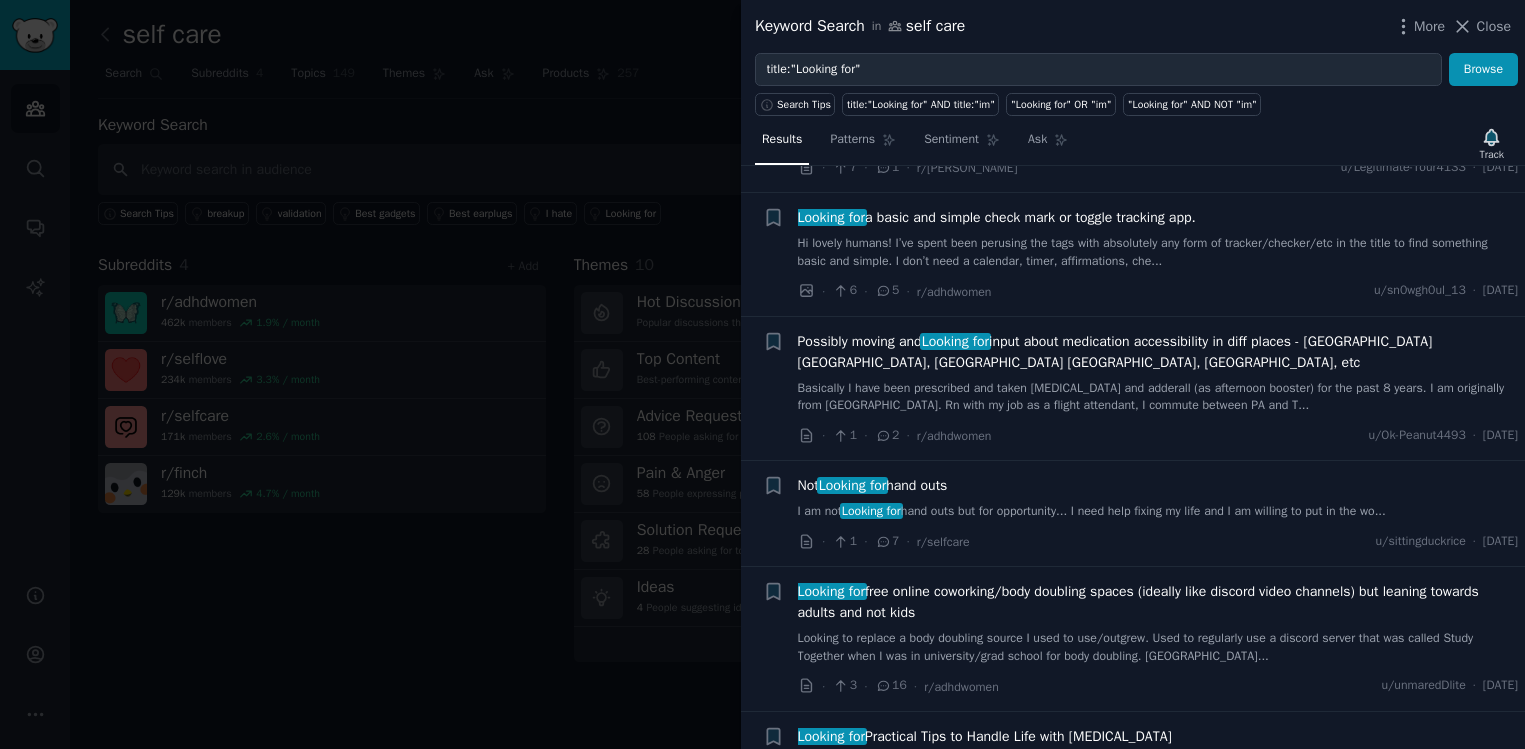 click at bounding box center [762, 374] 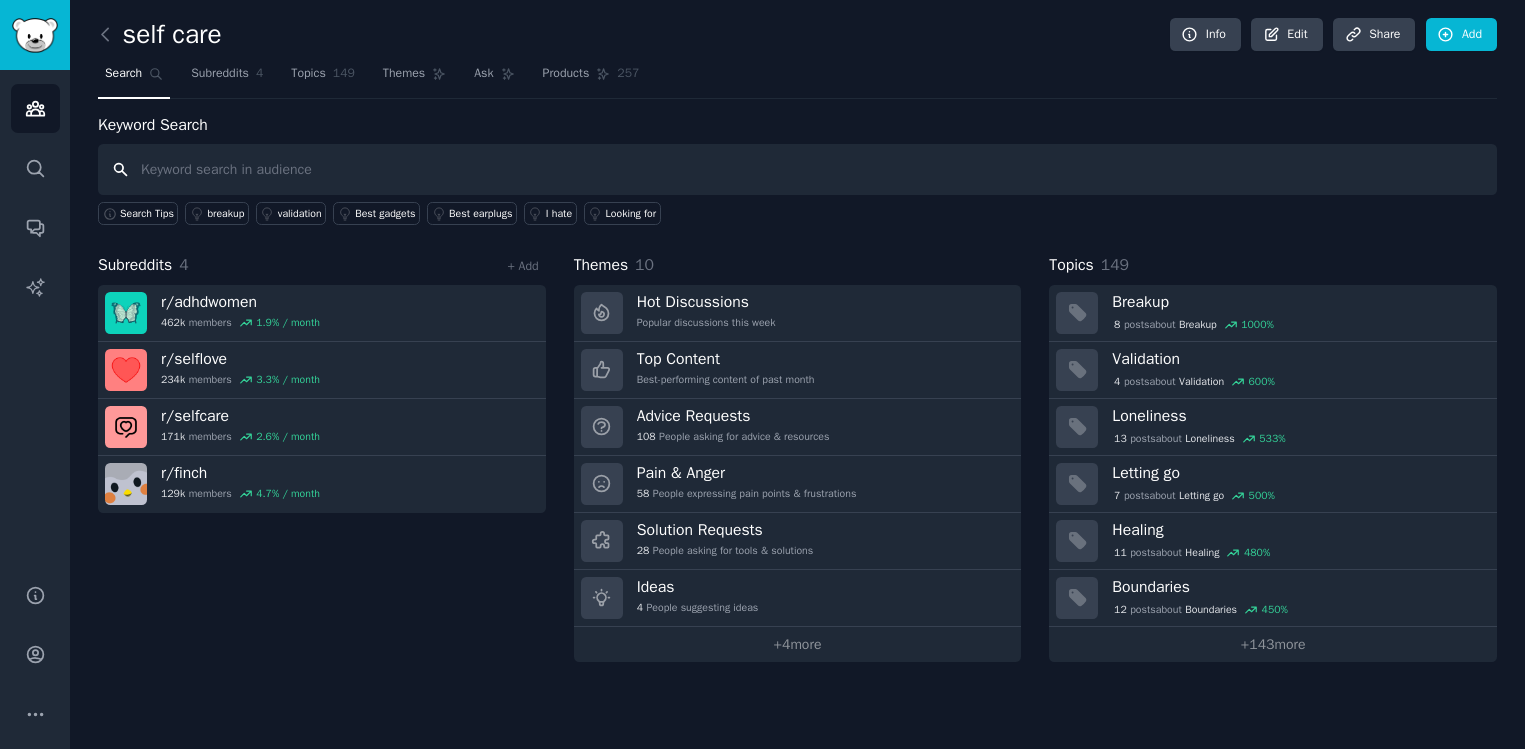 scroll, scrollTop: 0, scrollLeft: 0, axis: both 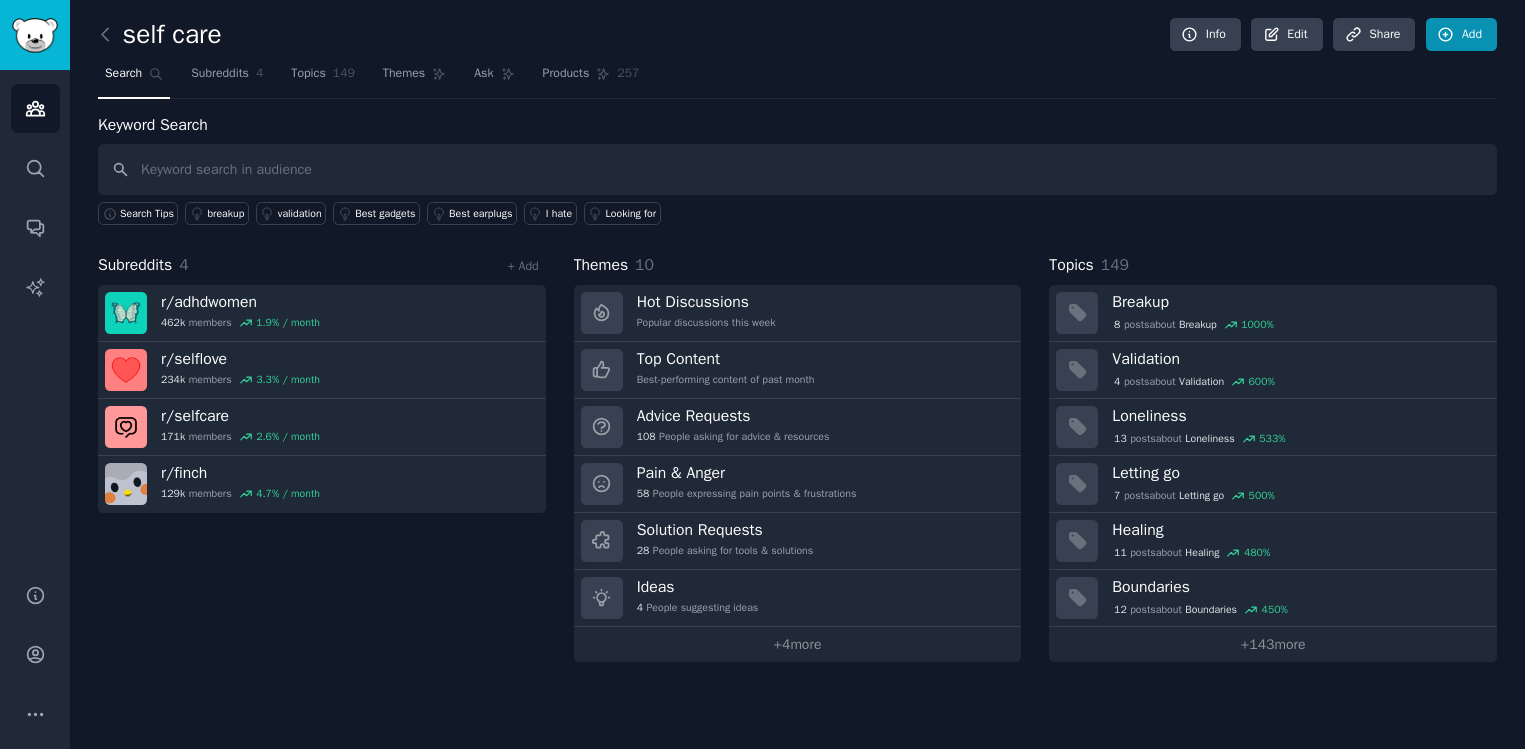 click on "Add" at bounding box center [1461, 35] 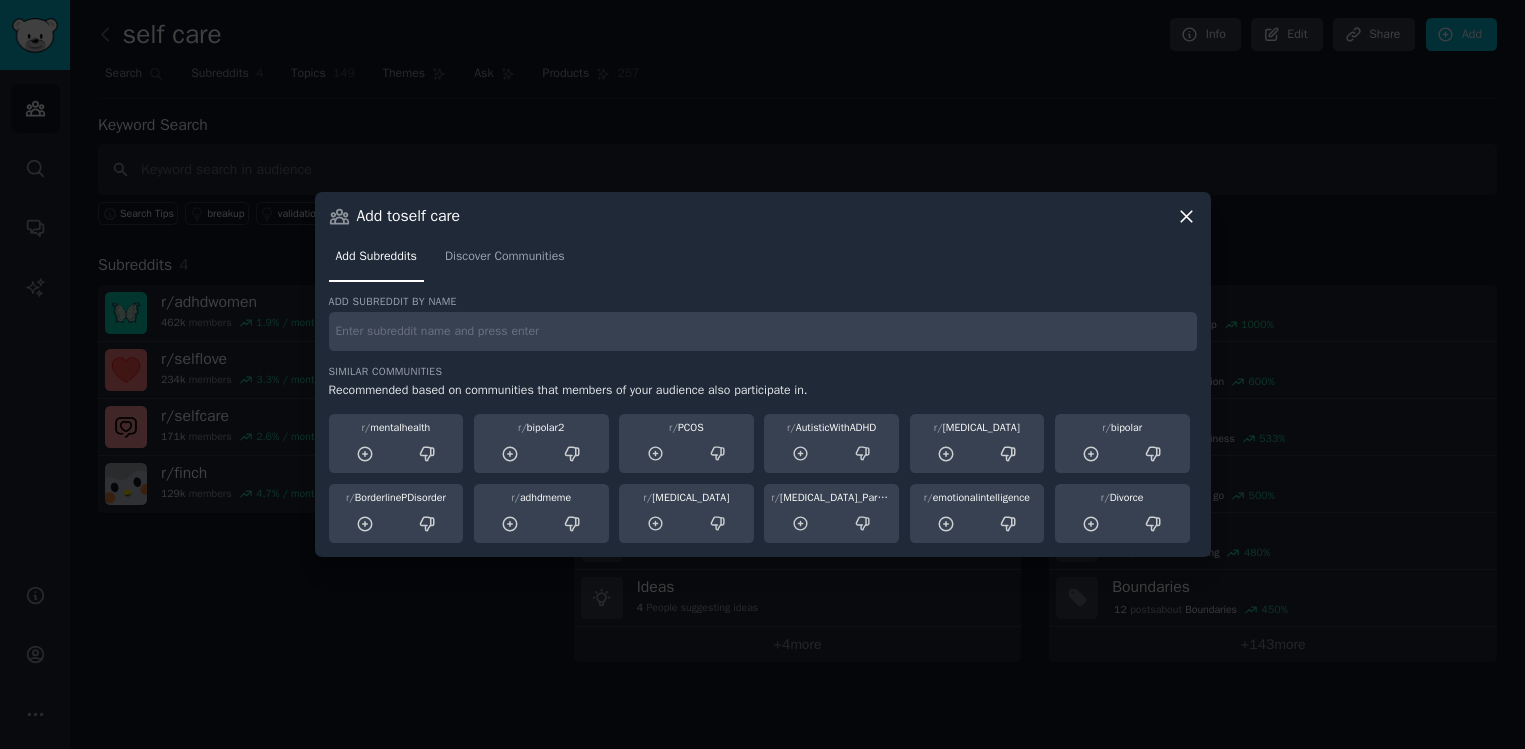 click 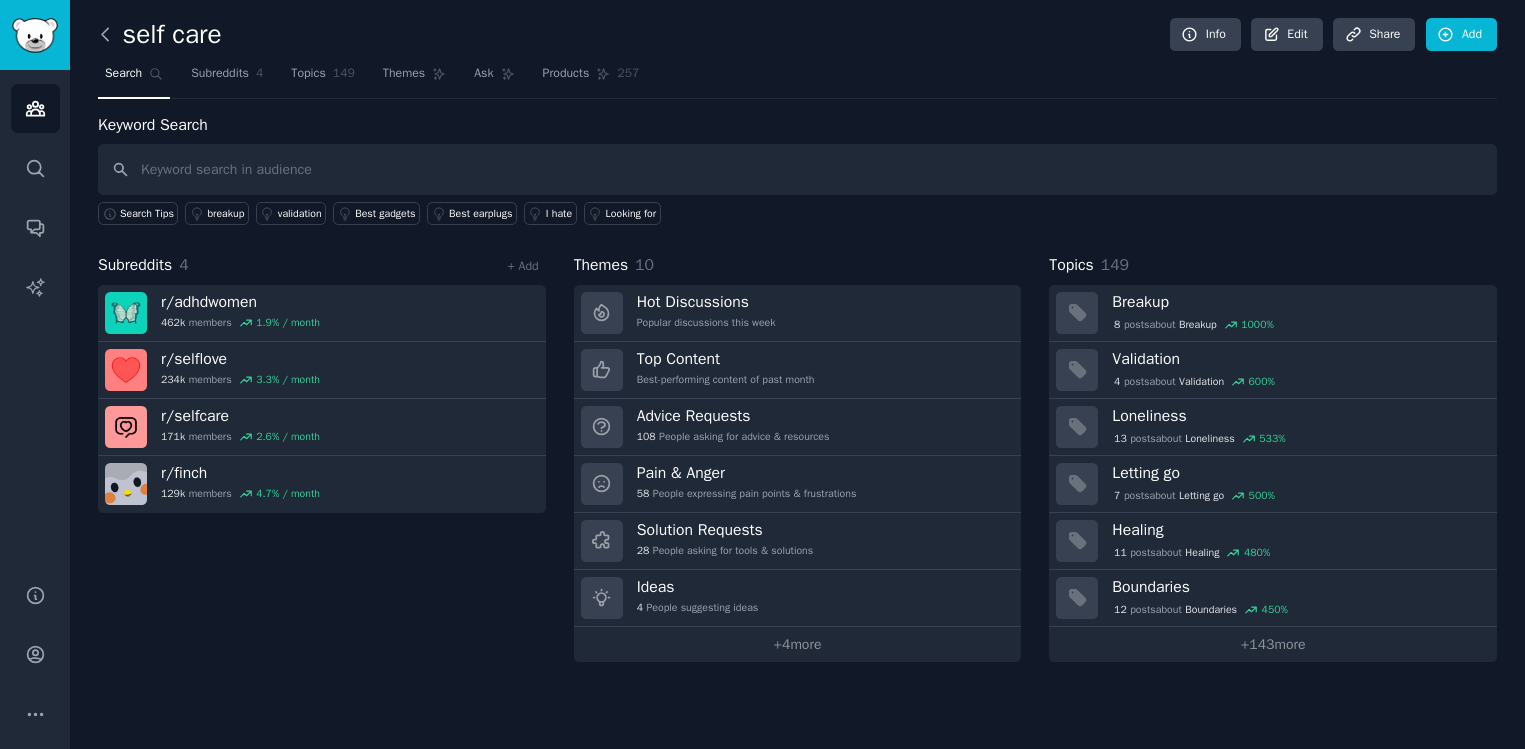 click 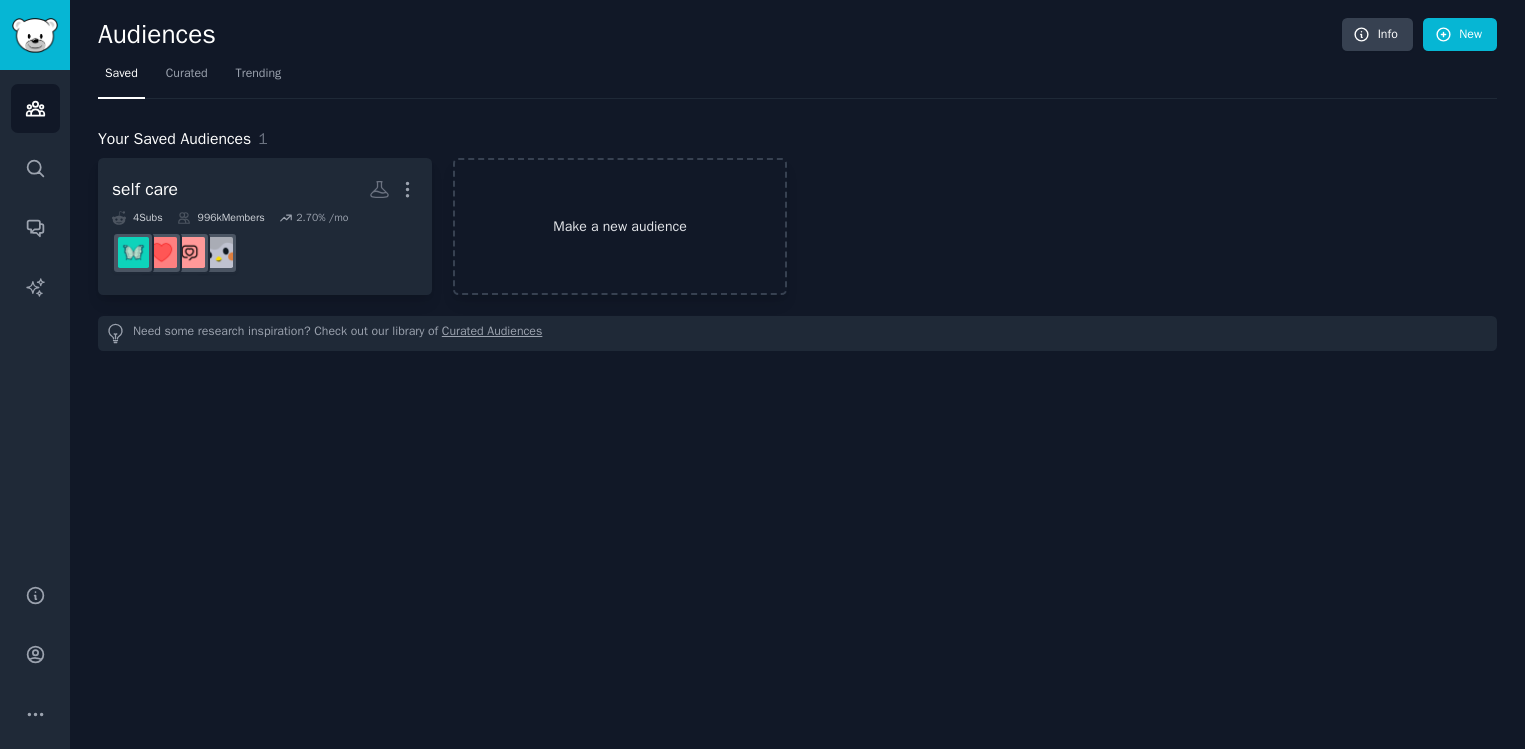 click on "Make a new audience" at bounding box center [620, 226] 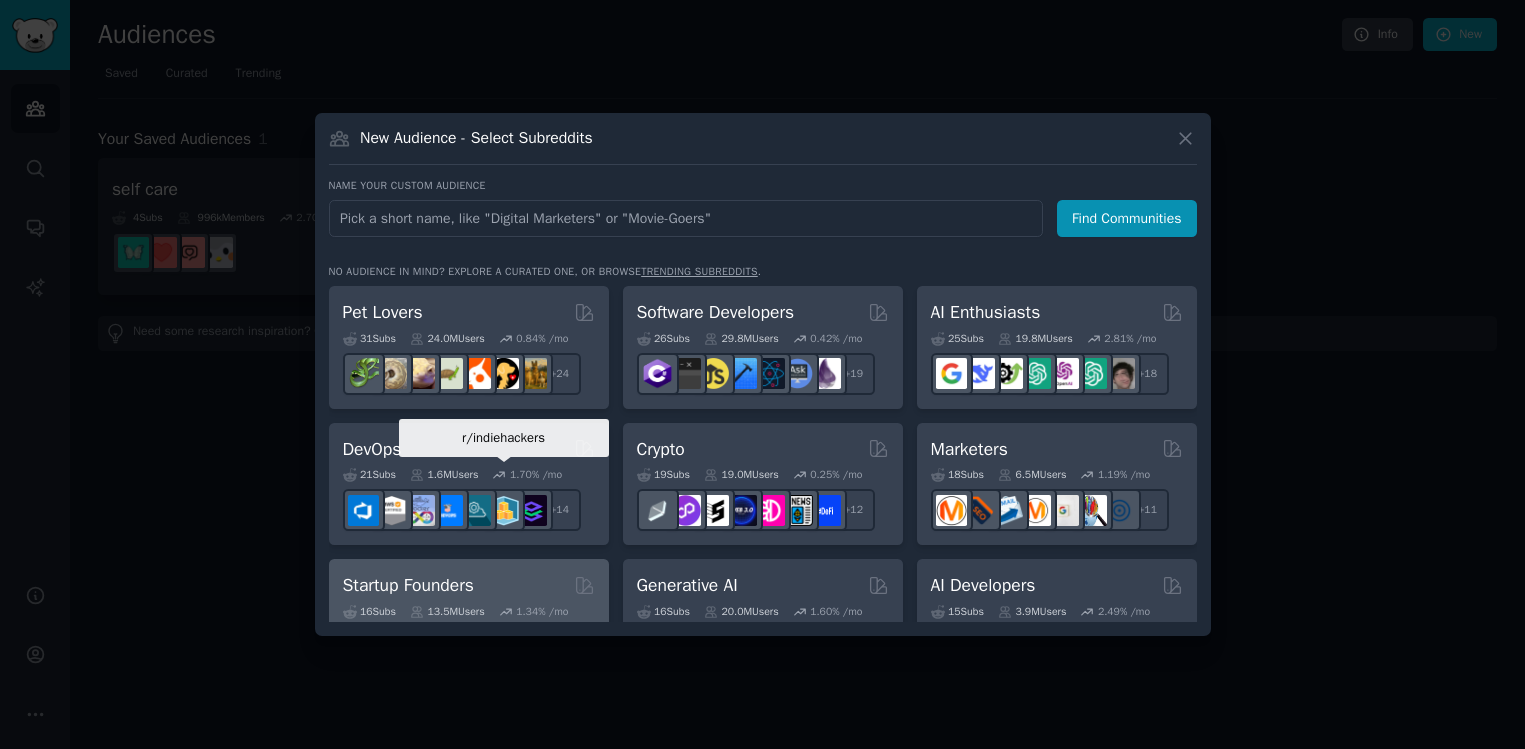 scroll, scrollTop: 156, scrollLeft: 0, axis: vertical 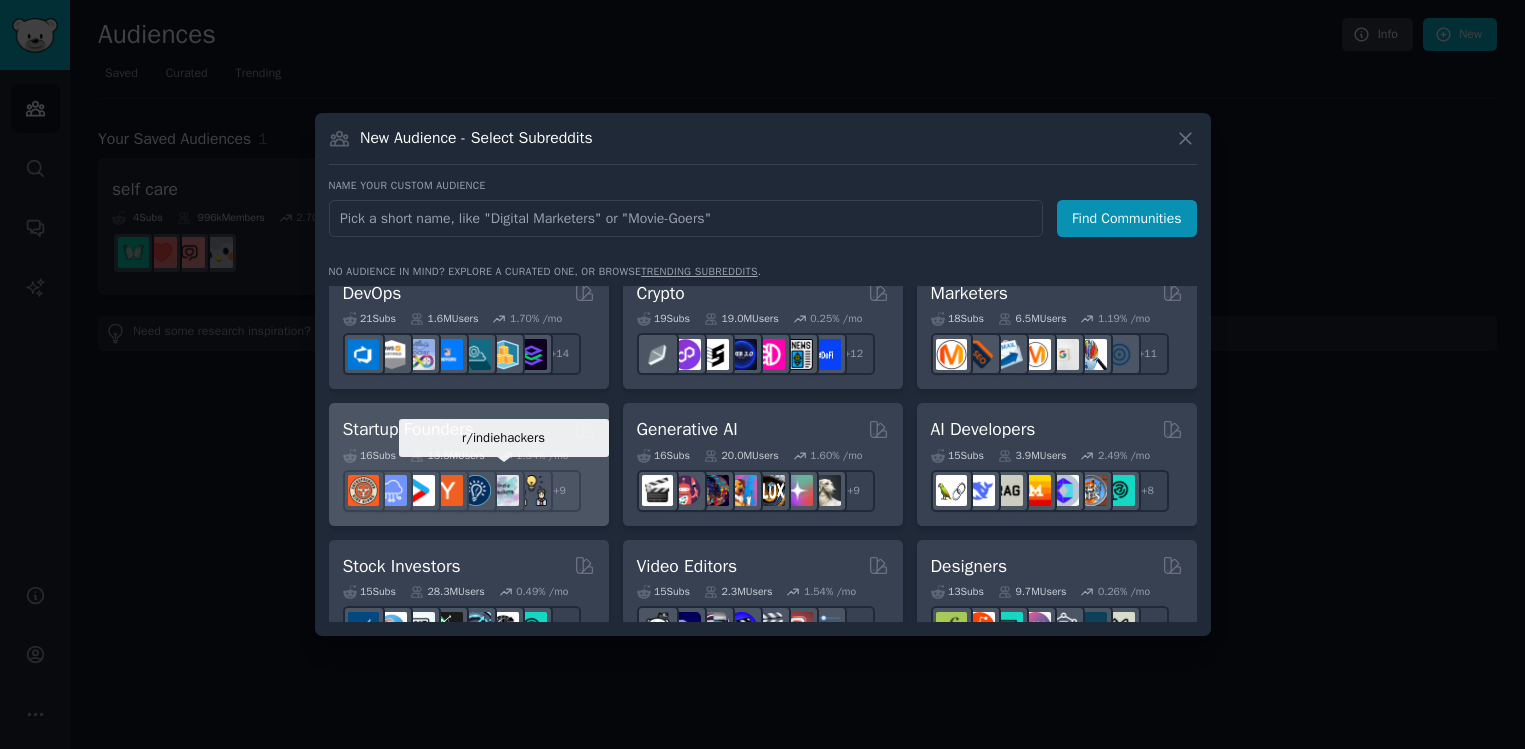 click on "Startup Founders" at bounding box center (469, 429) 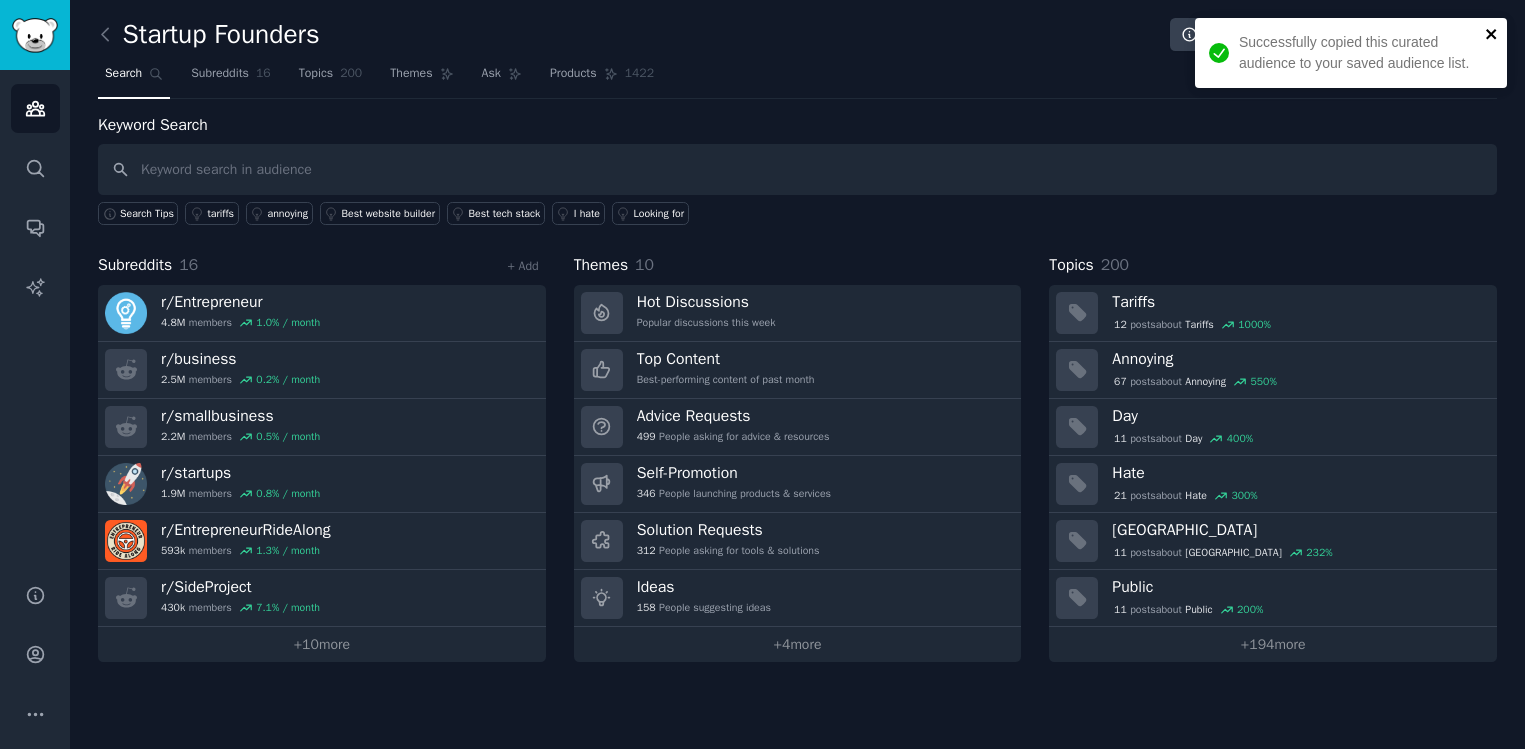 click 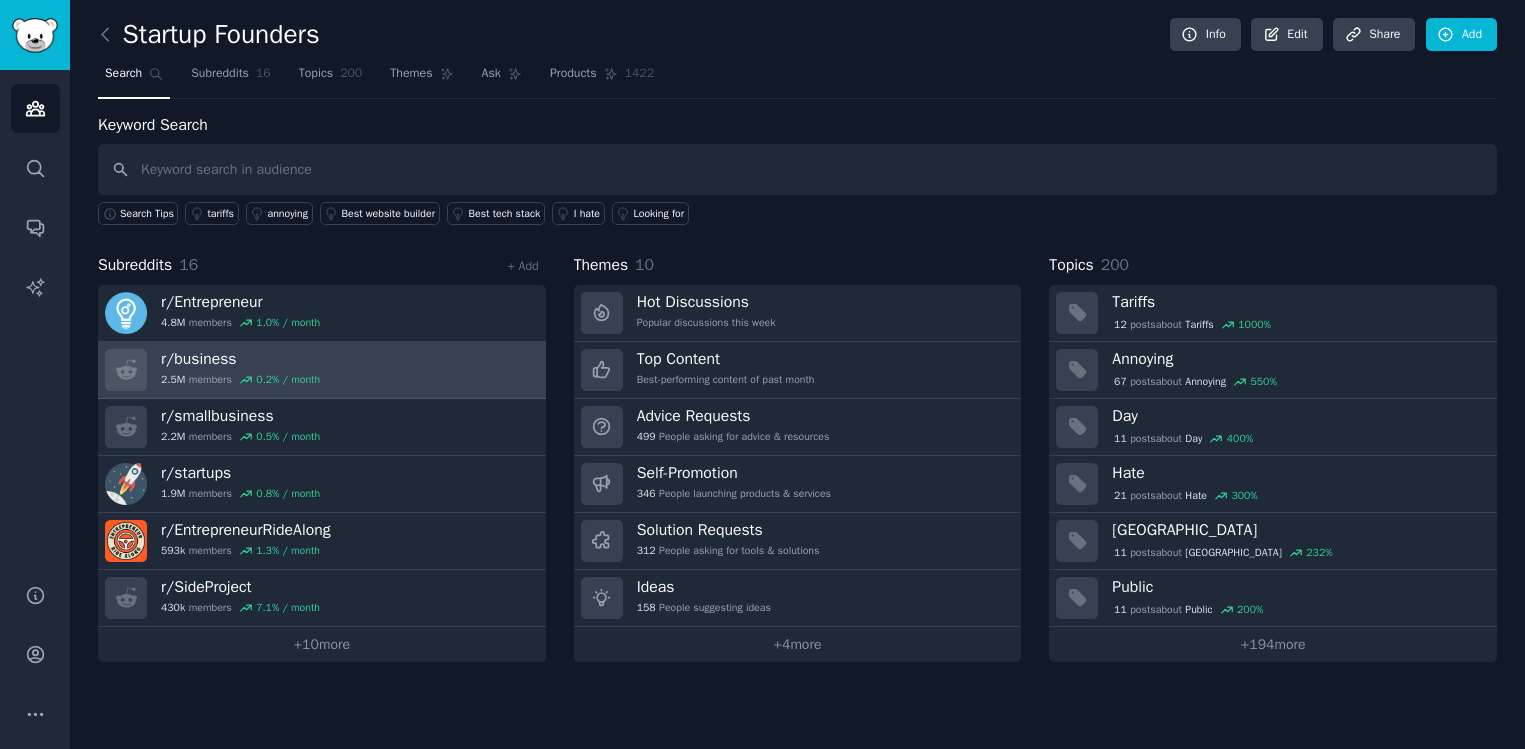 scroll, scrollTop: 0, scrollLeft: 0, axis: both 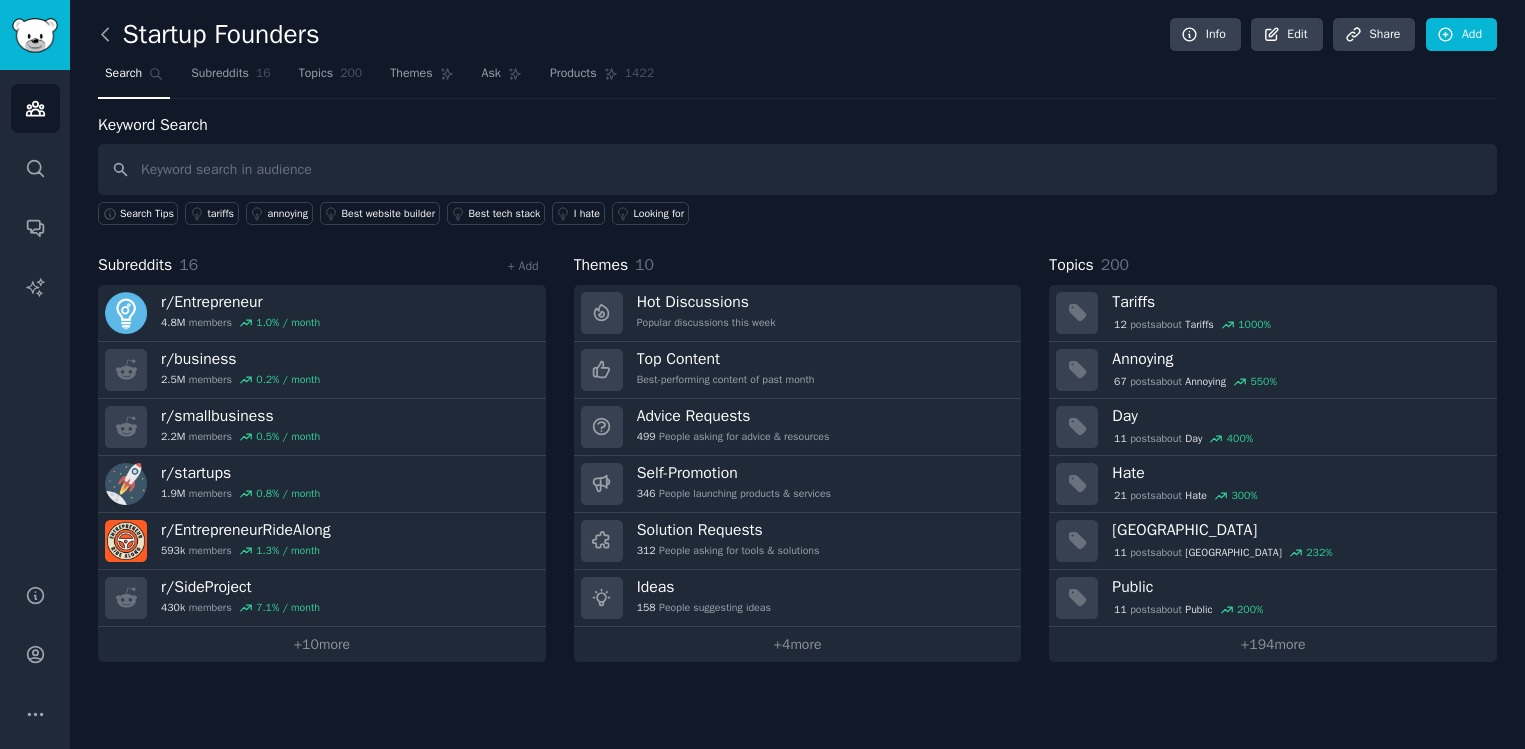 click 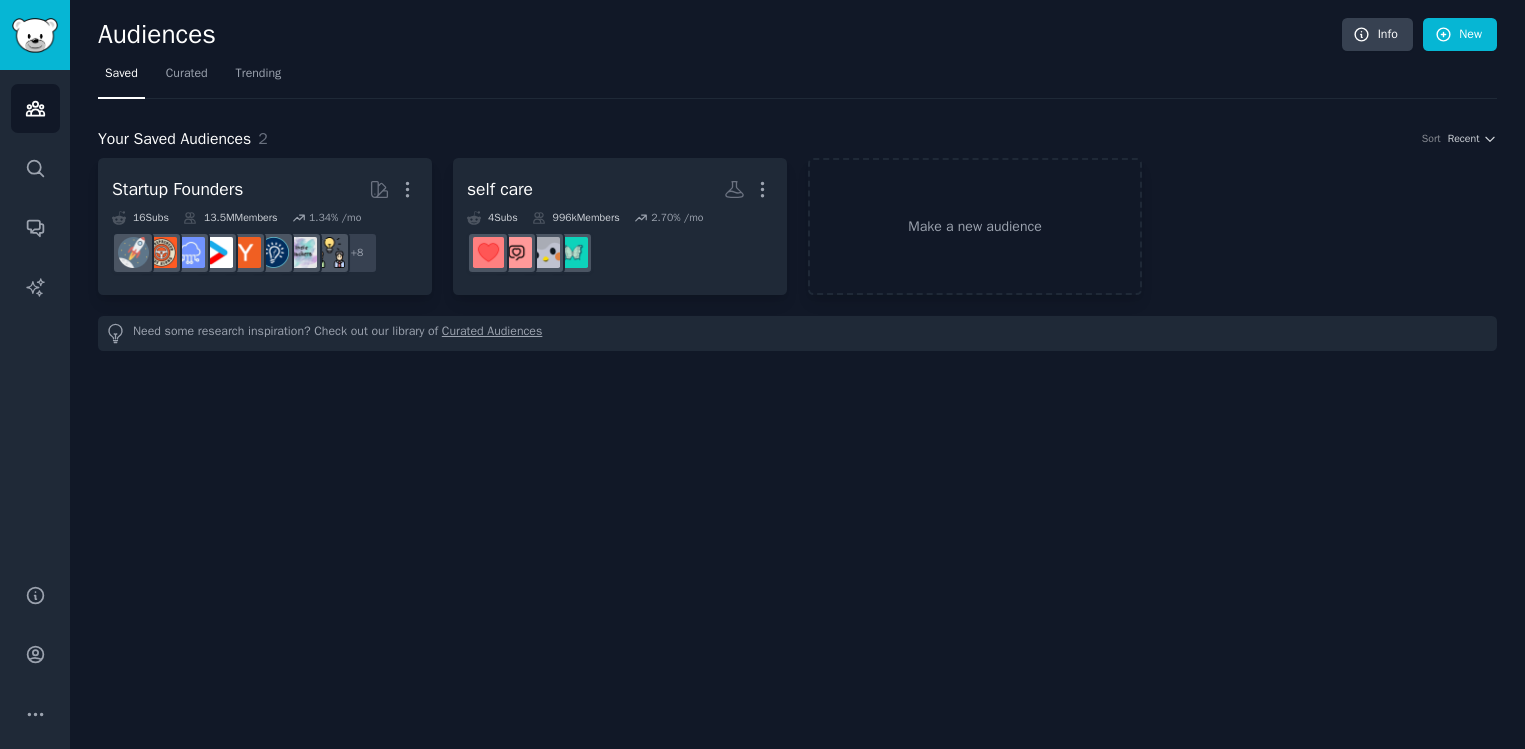 scroll, scrollTop: 0, scrollLeft: 0, axis: both 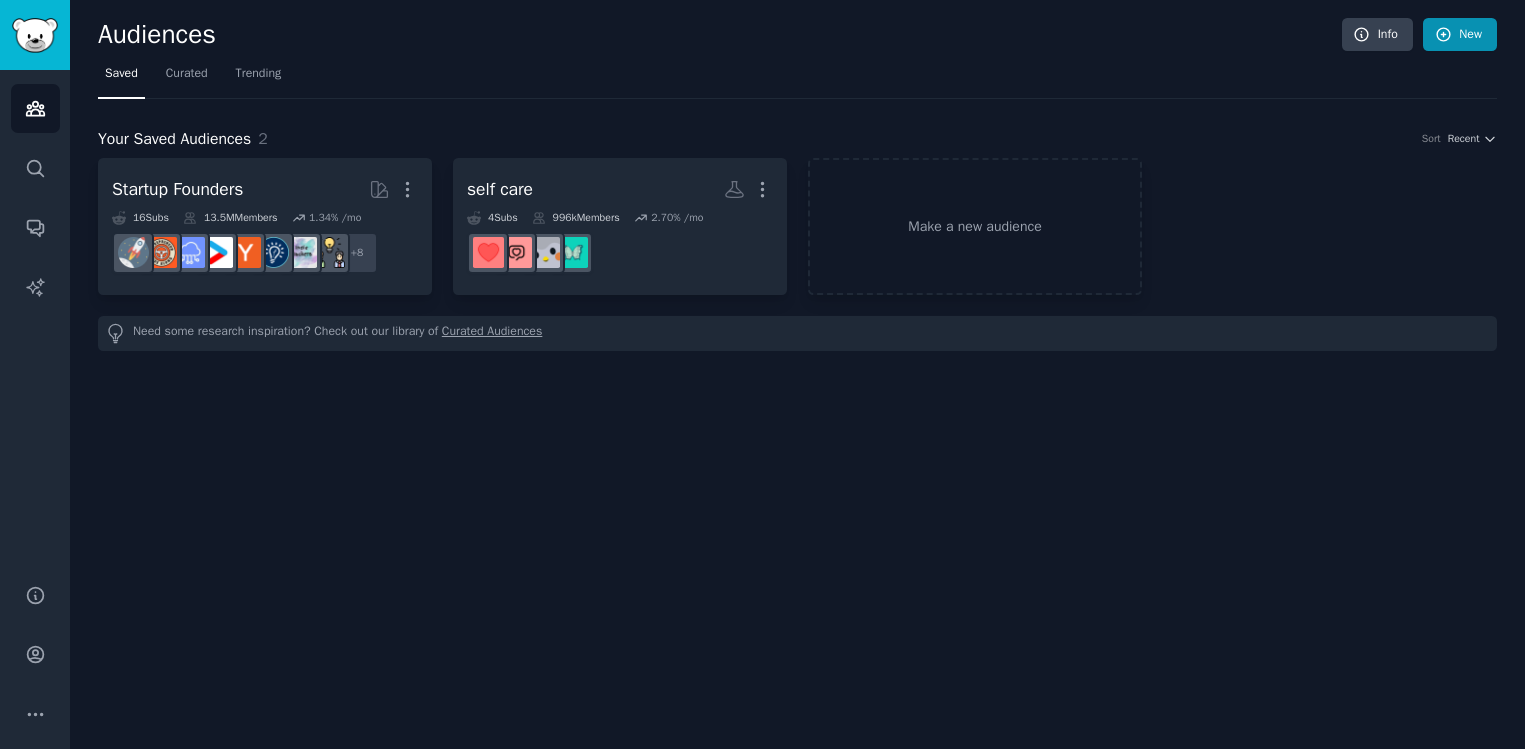 click 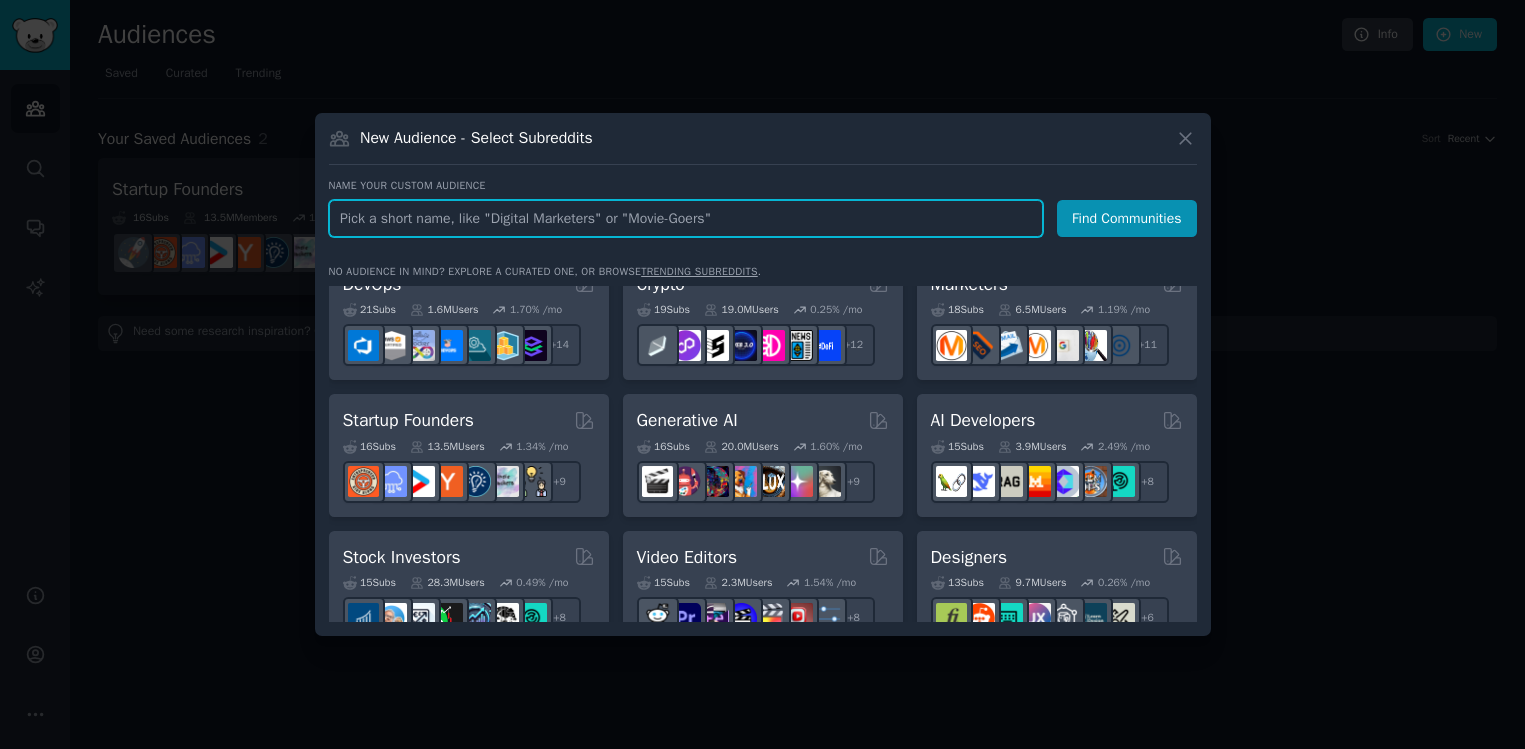 scroll, scrollTop: 223, scrollLeft: 0, axis: vertical 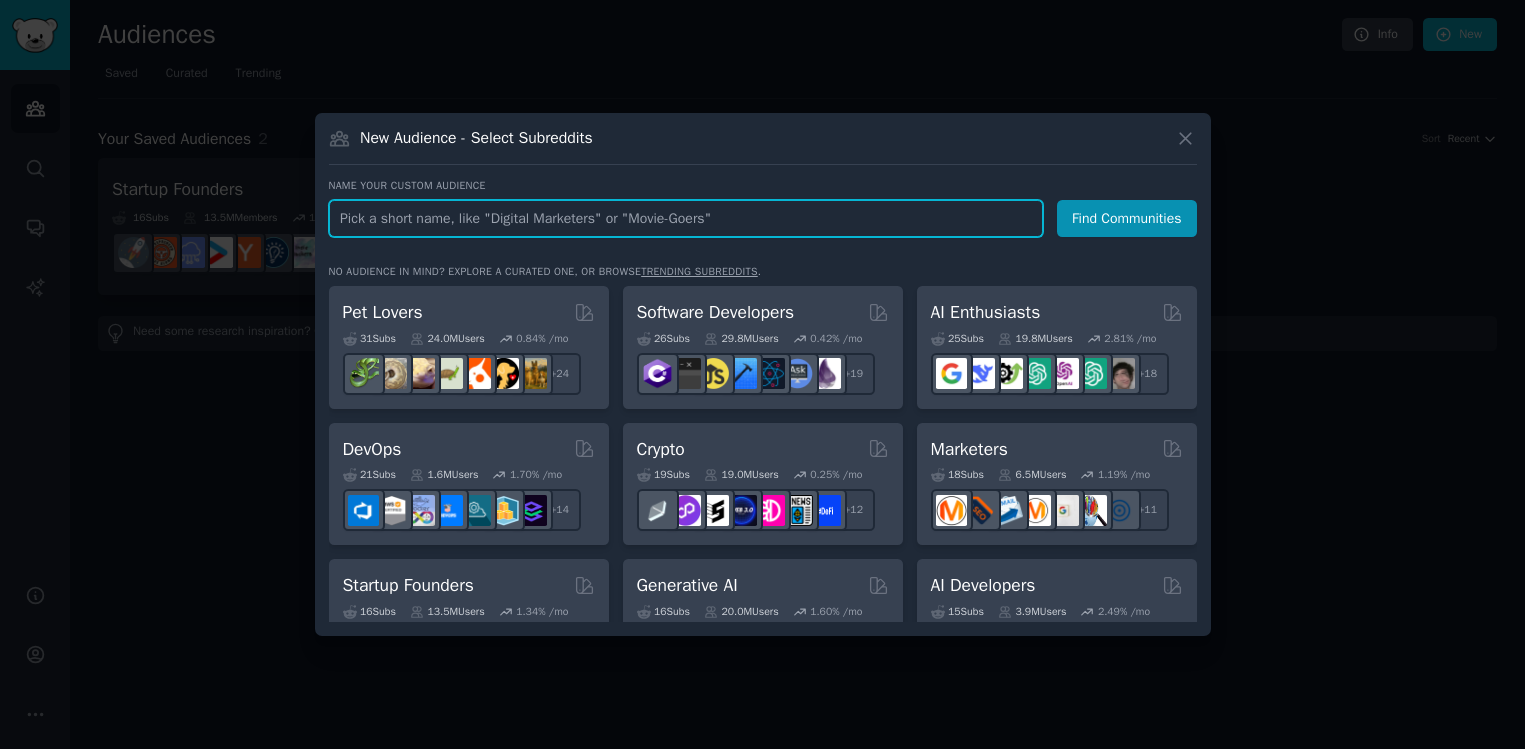 click at bounding box center (686, 218) 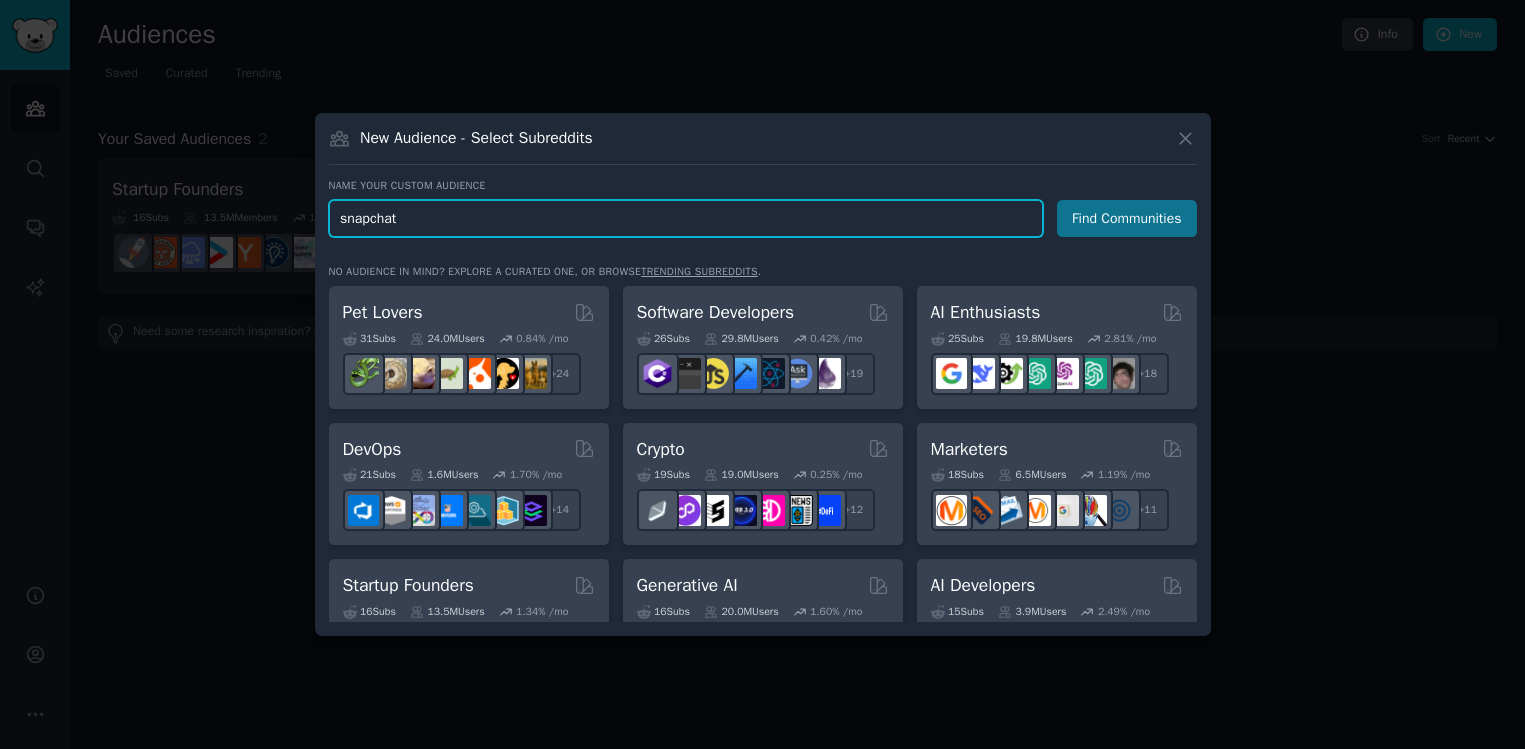 type on "snapchat" 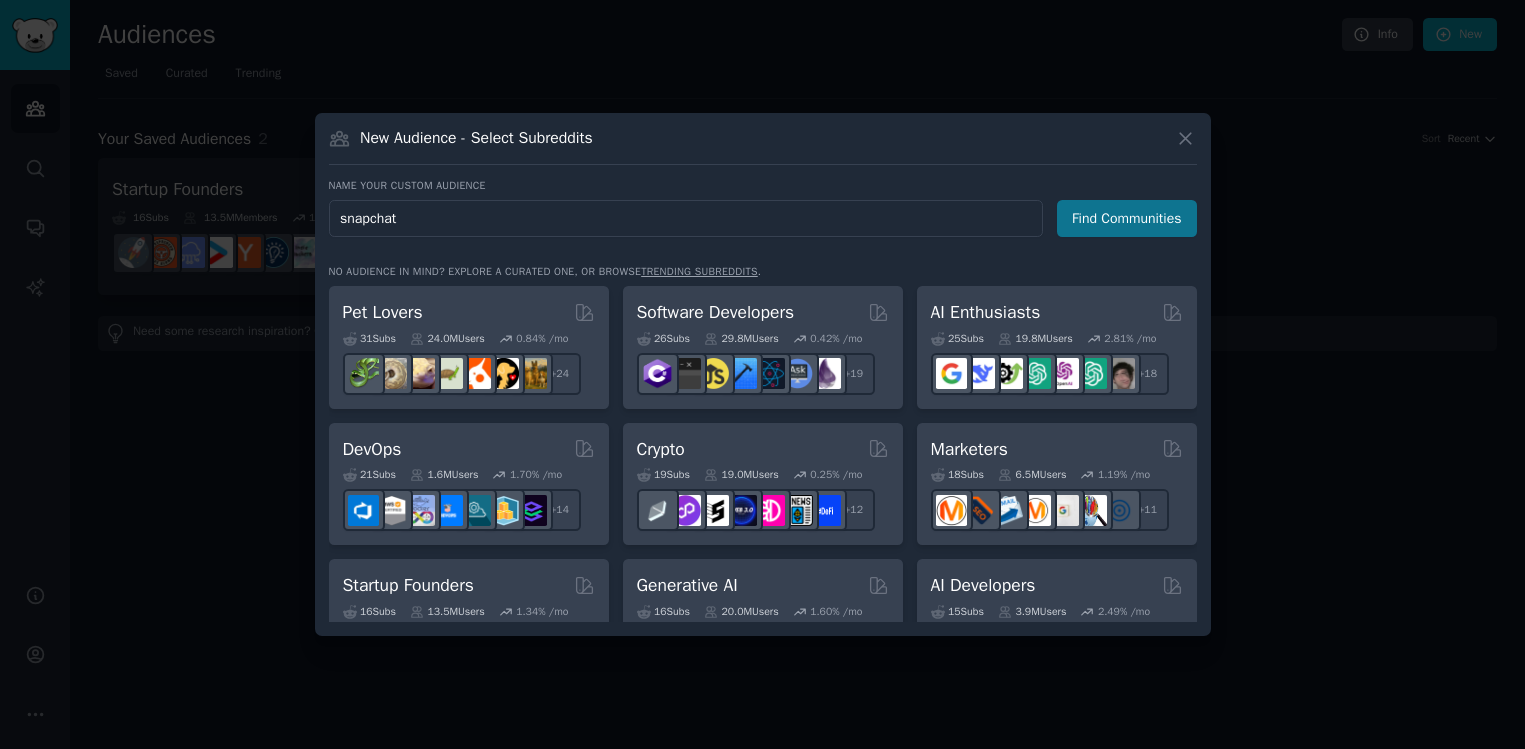 click on "Find Communities" at bounding box center (1127, 218) 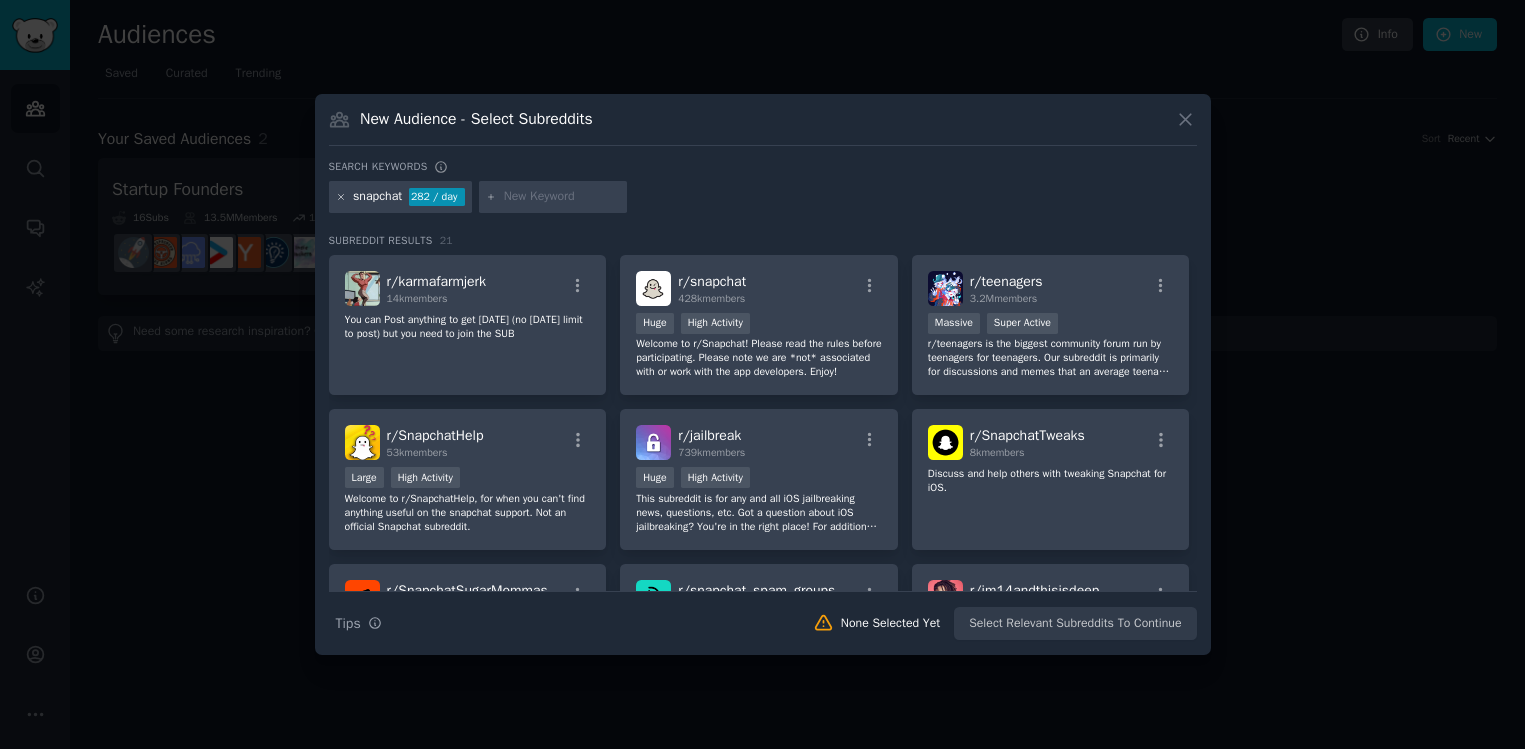 click 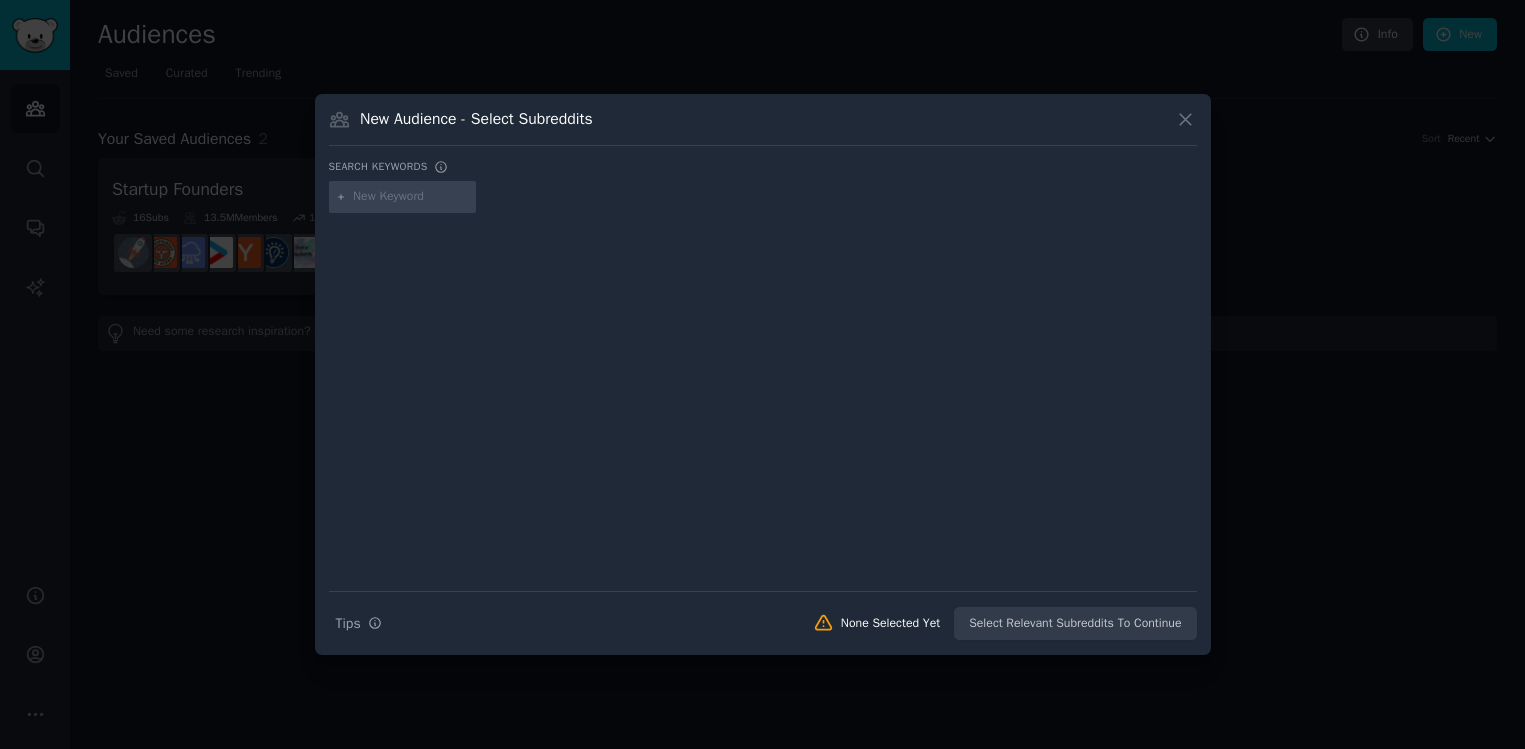 click at bounding box center [411, 197] 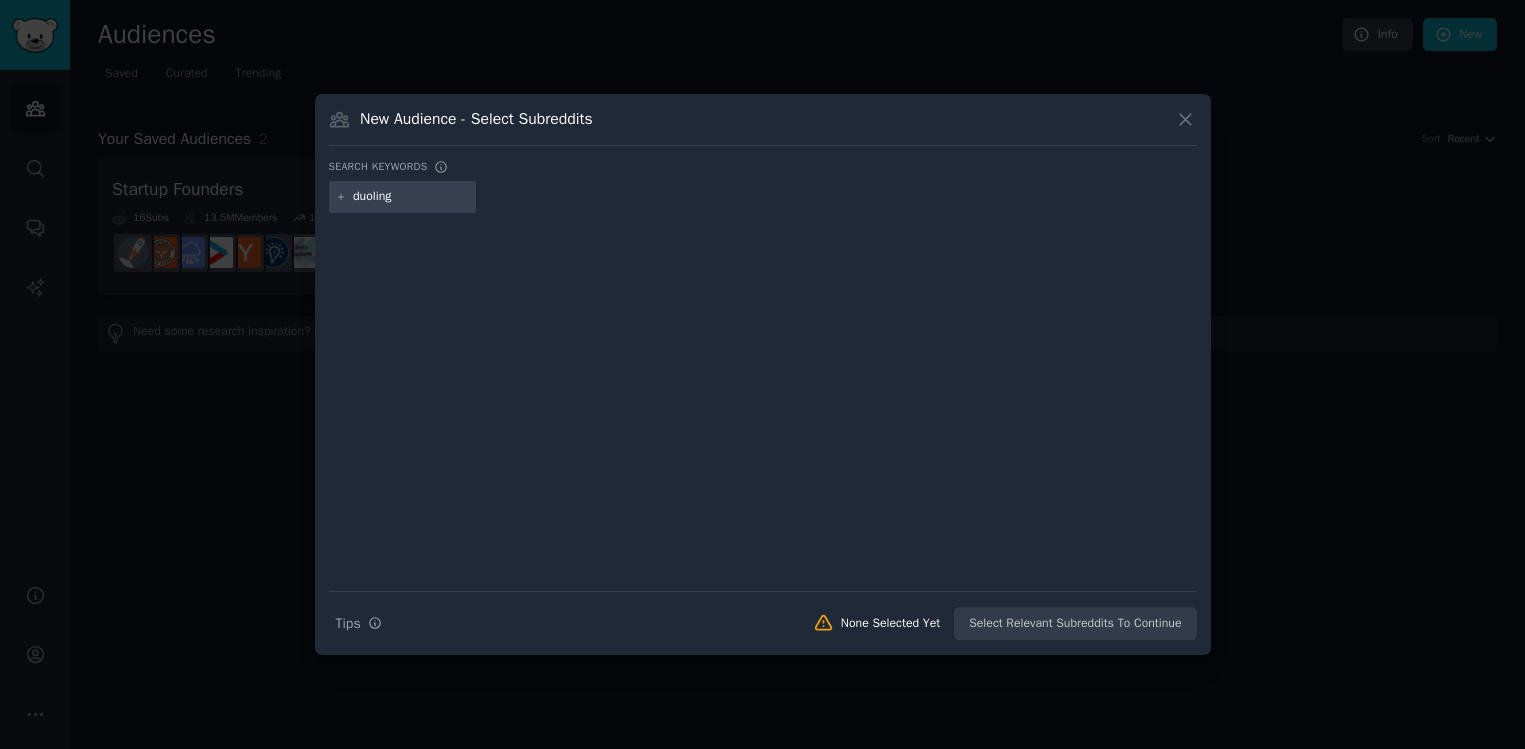 type on "duolingo" 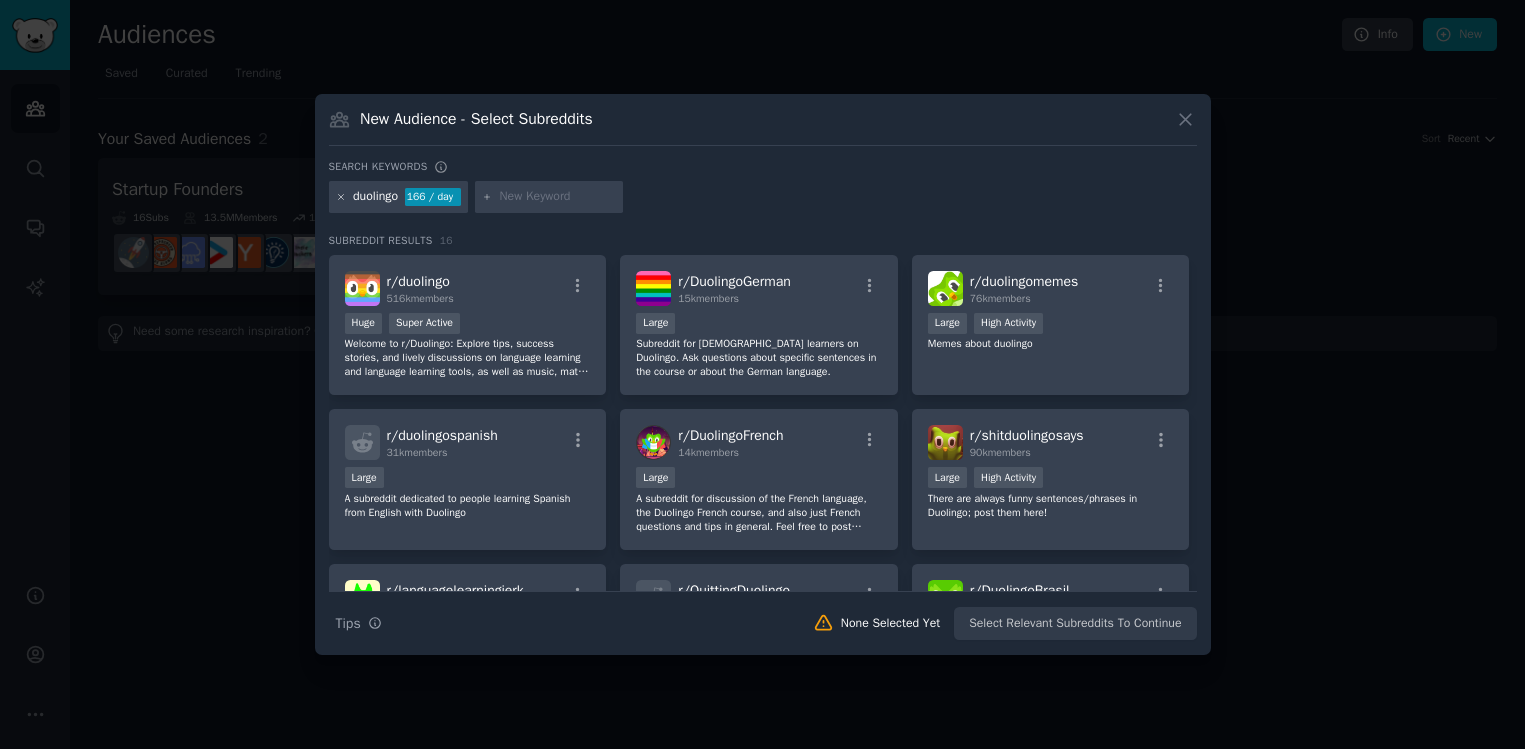 click 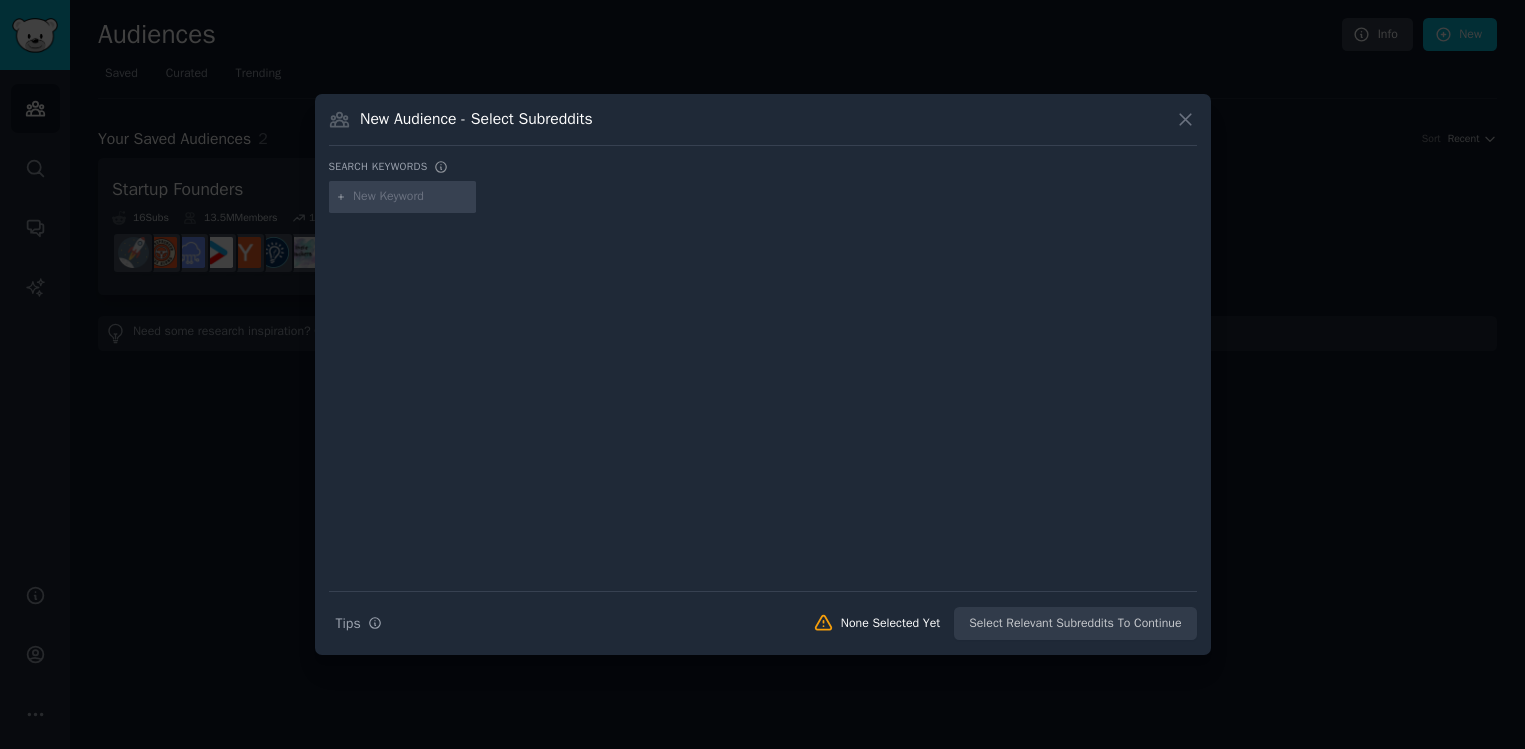 click at bounding box center (411, 197) 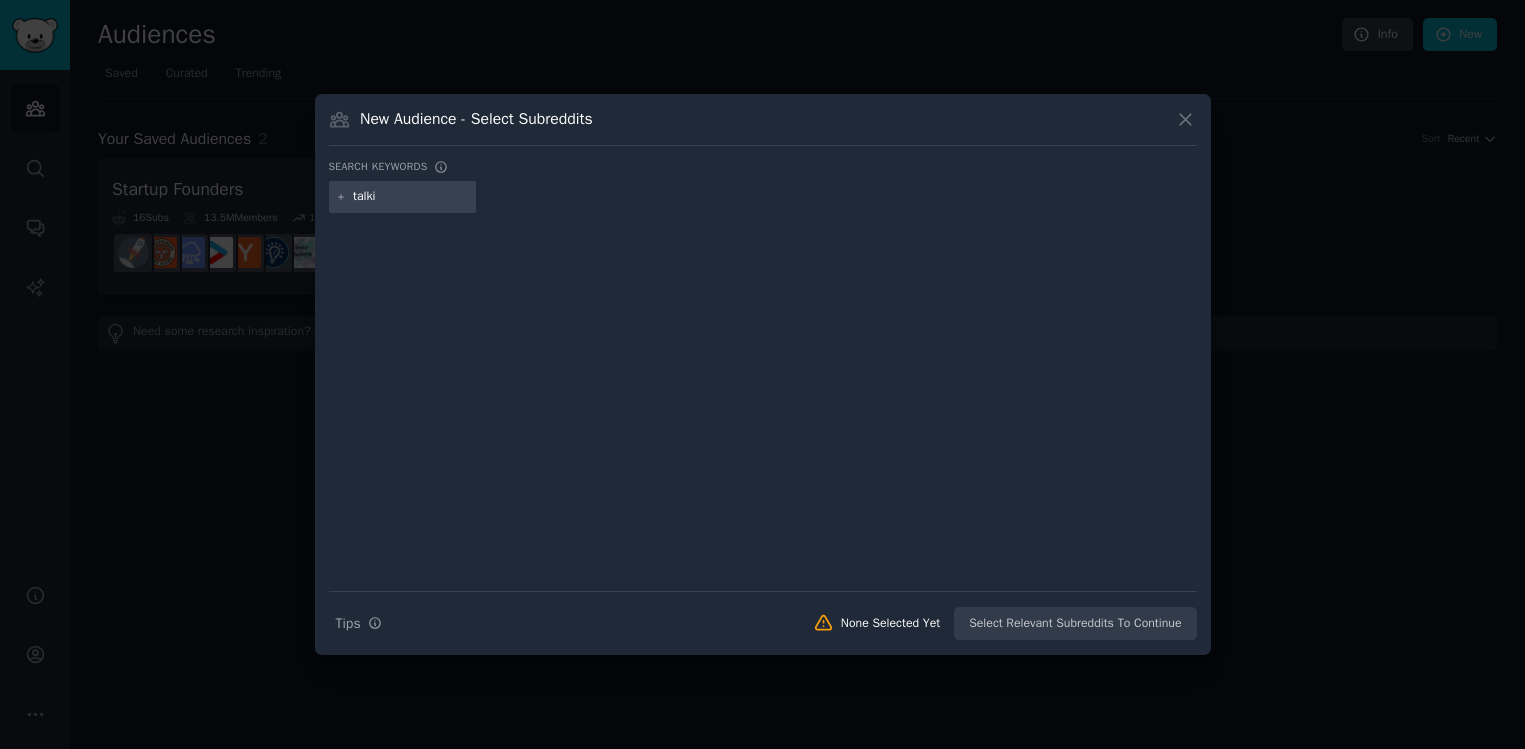 type on "talkie" 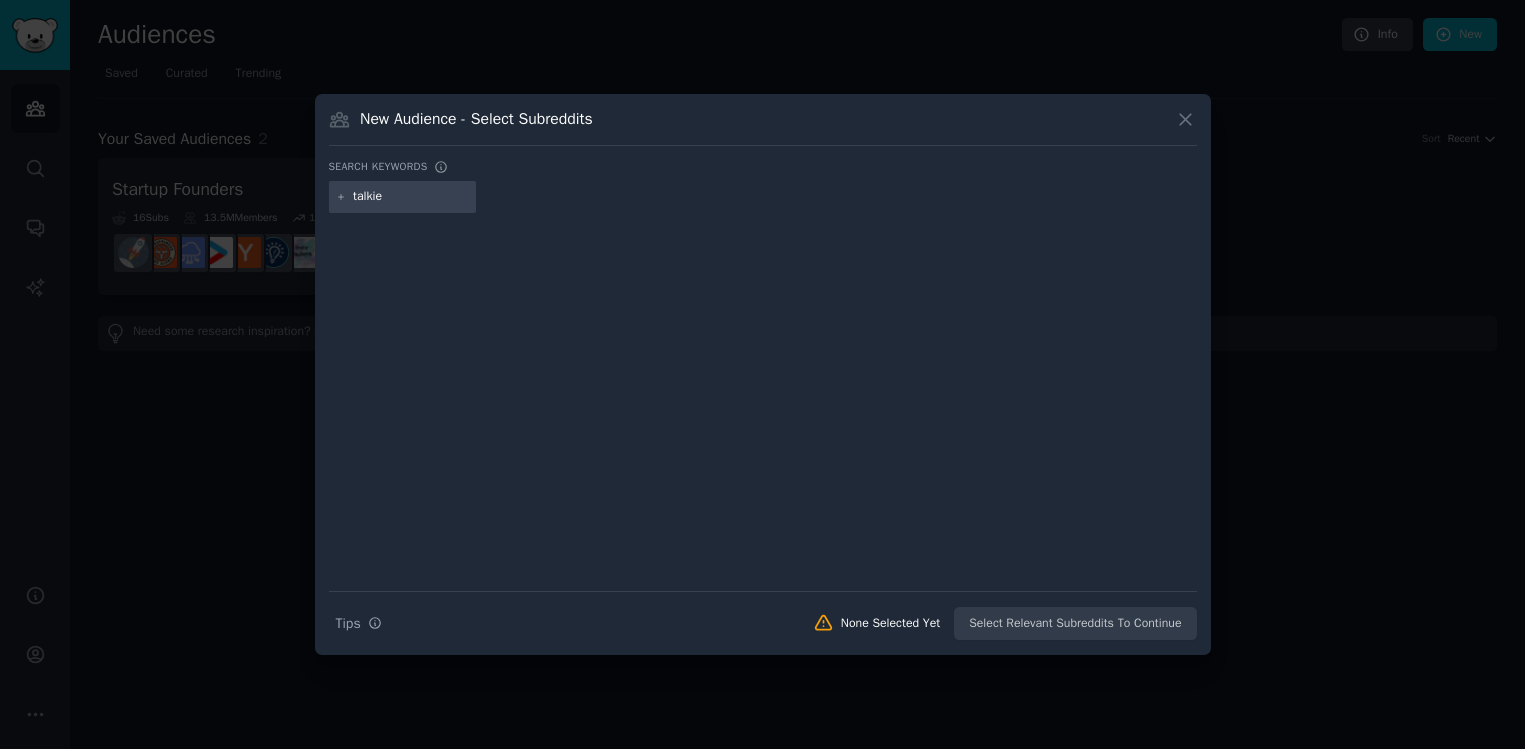 type 